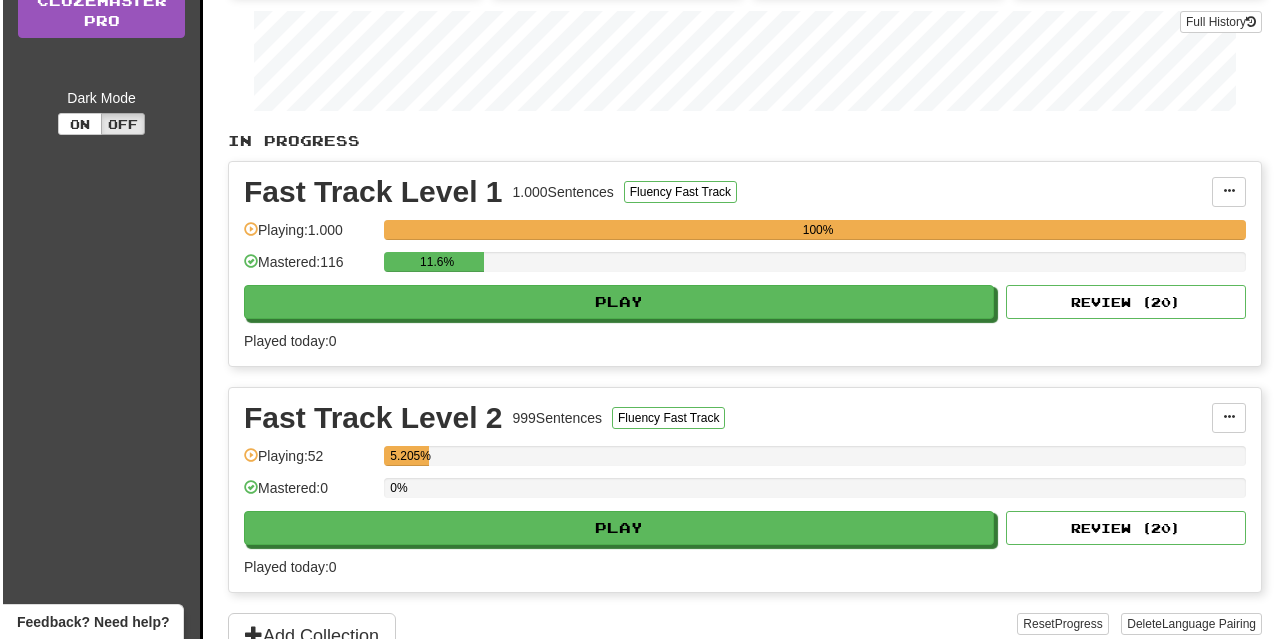 scroll, scrollTop: 400, scrollLeft: 0, axis: vertical 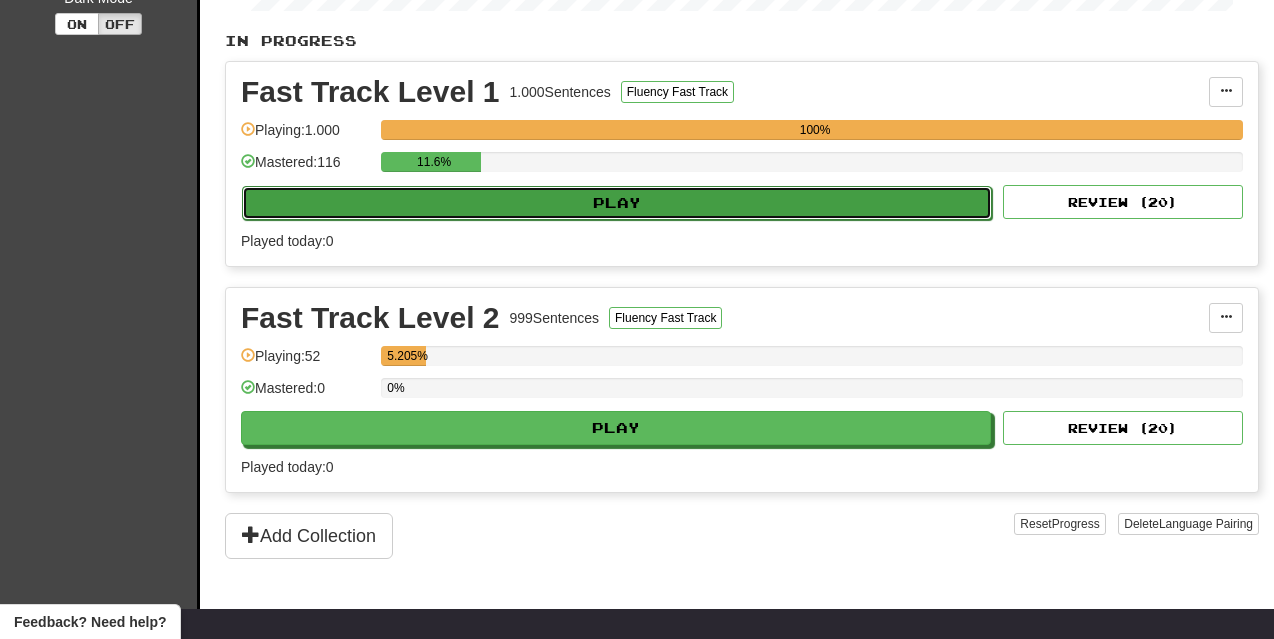 click on "Play" at bounding box center [617, 203] 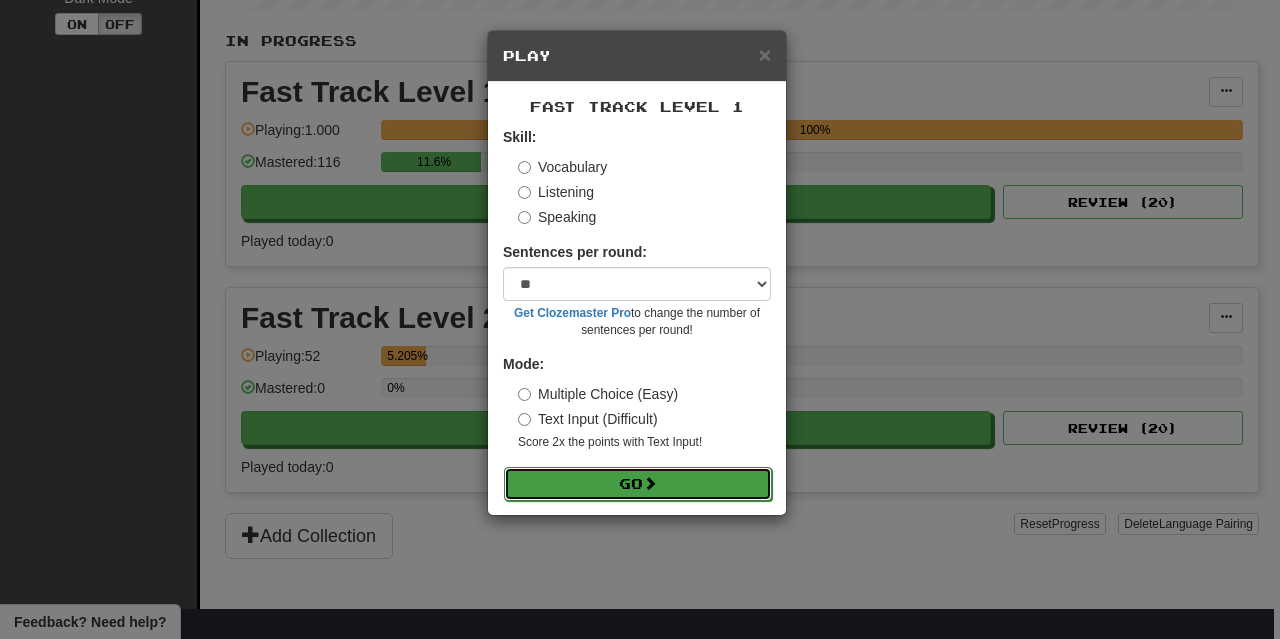 click on "Go" at bounding box center [638, 484] 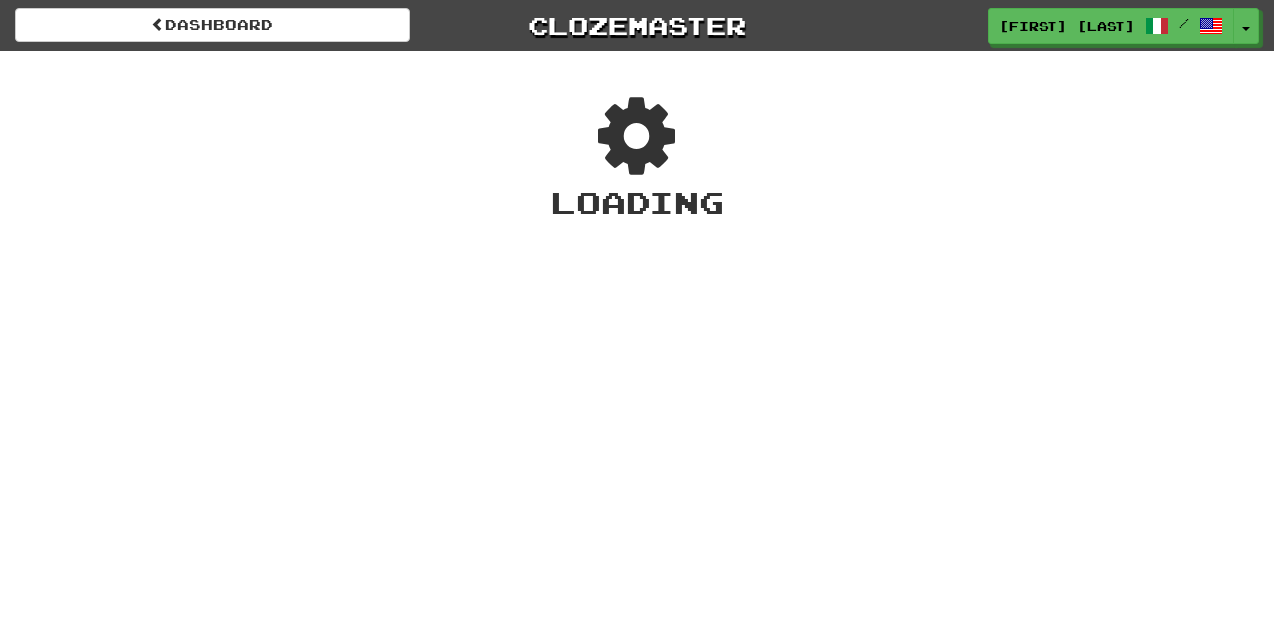 scroll, scrollTop: 0, scrollLeft: 0, axis: both 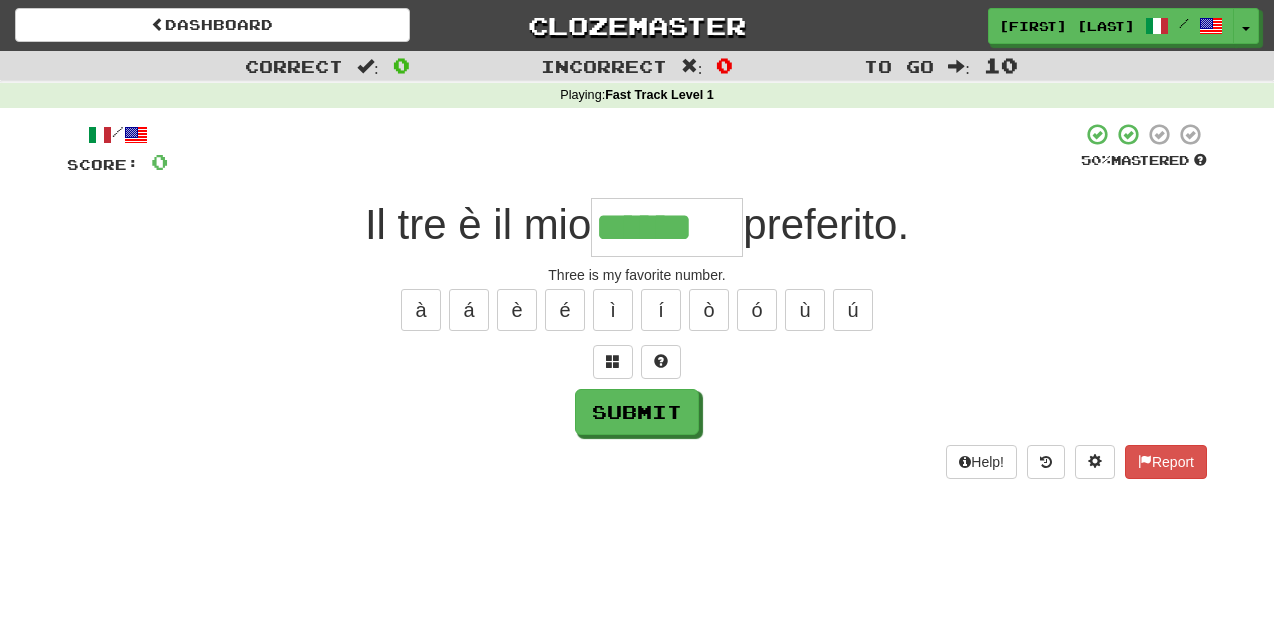 type on "******" 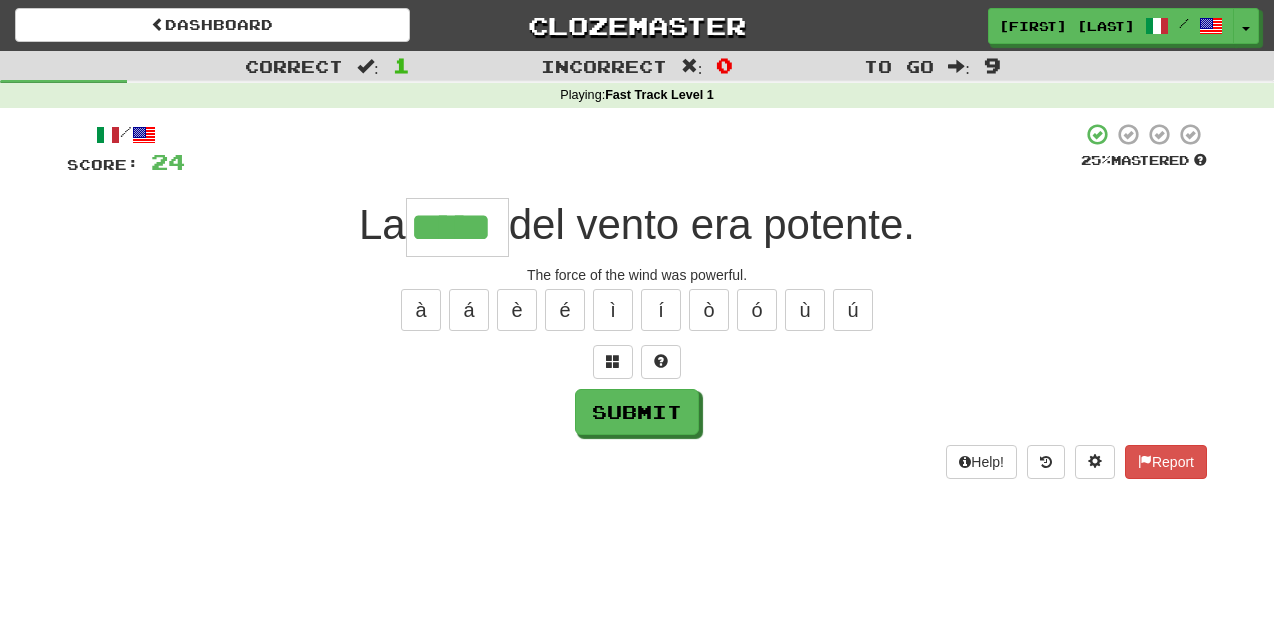 type on "*****" 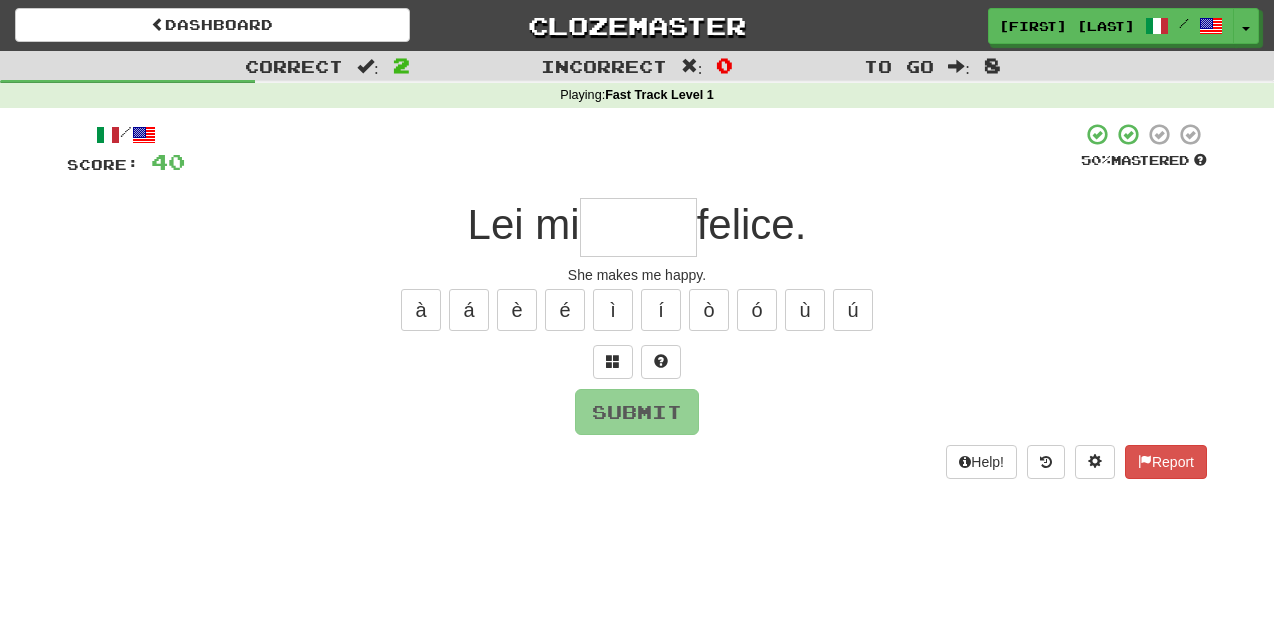 type on "*" 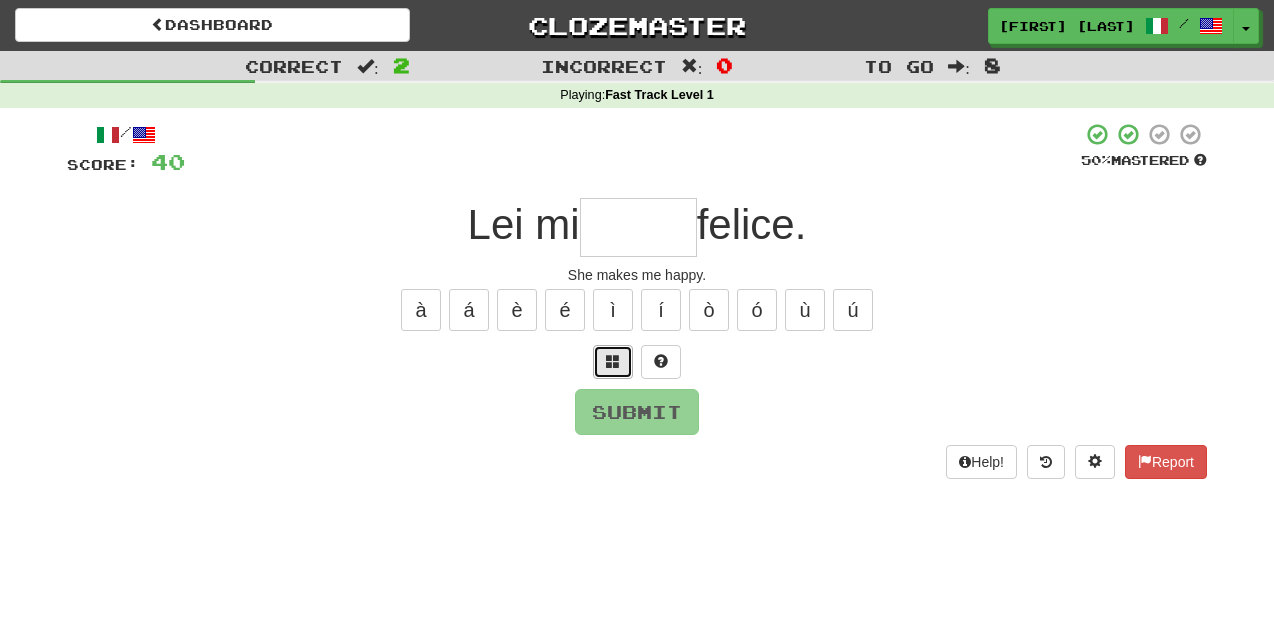 click at bounding box center [613, 362] 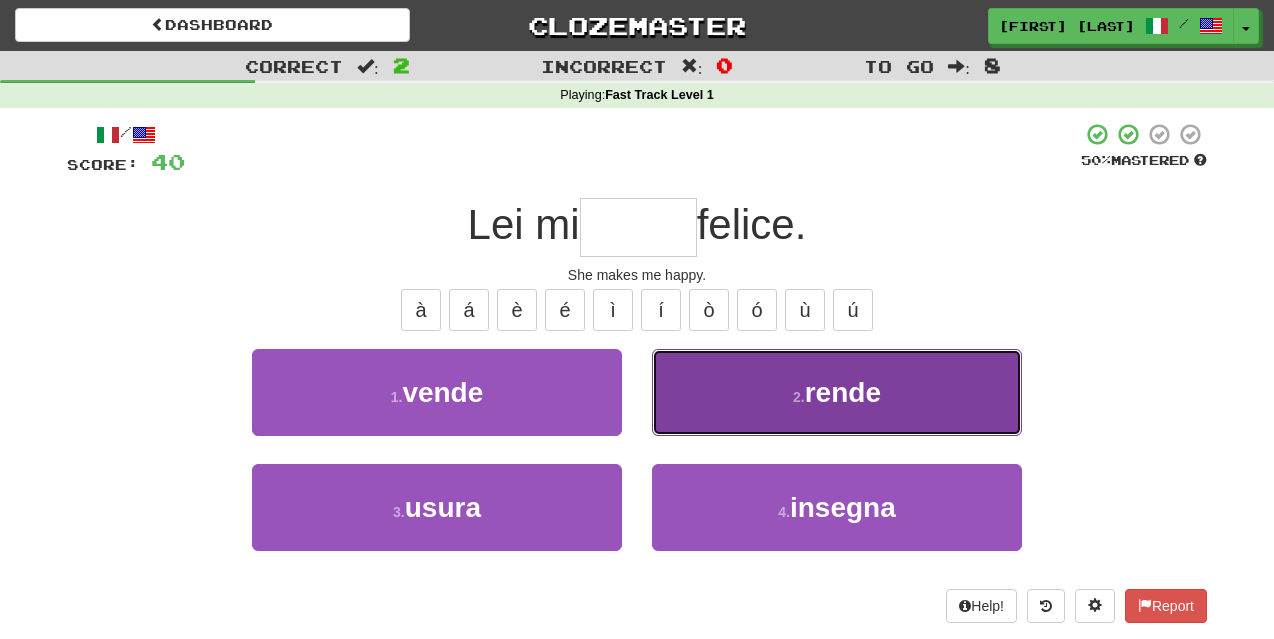 click on "2 ." at bounding box center [799, 397] 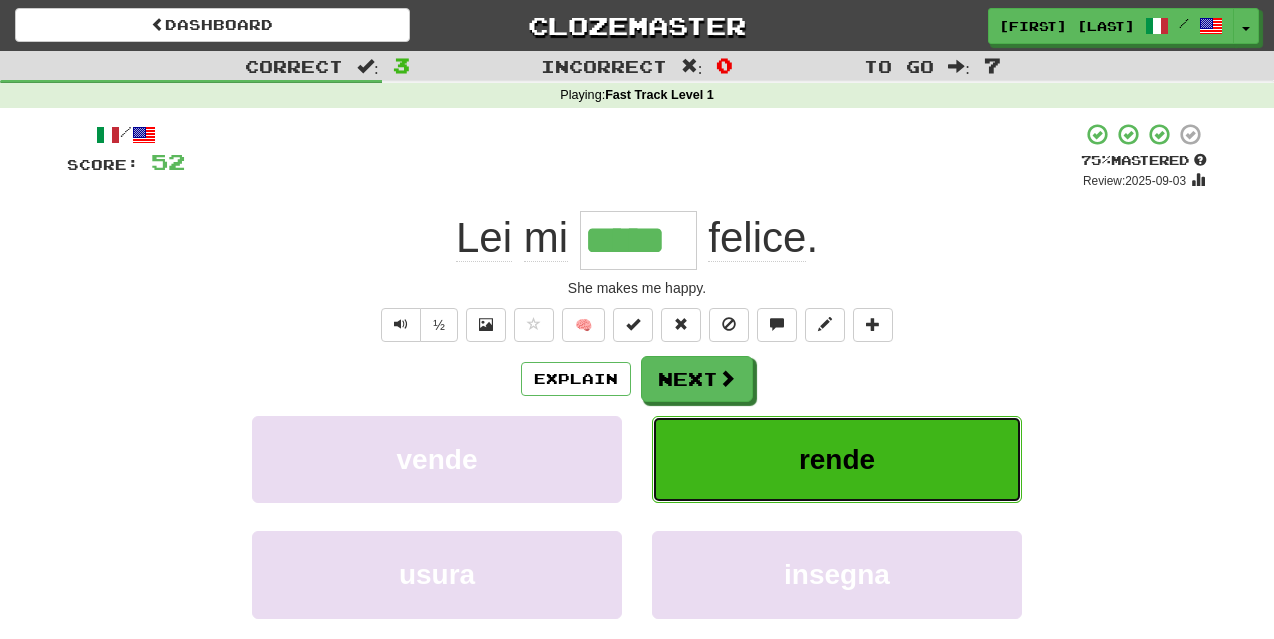 type 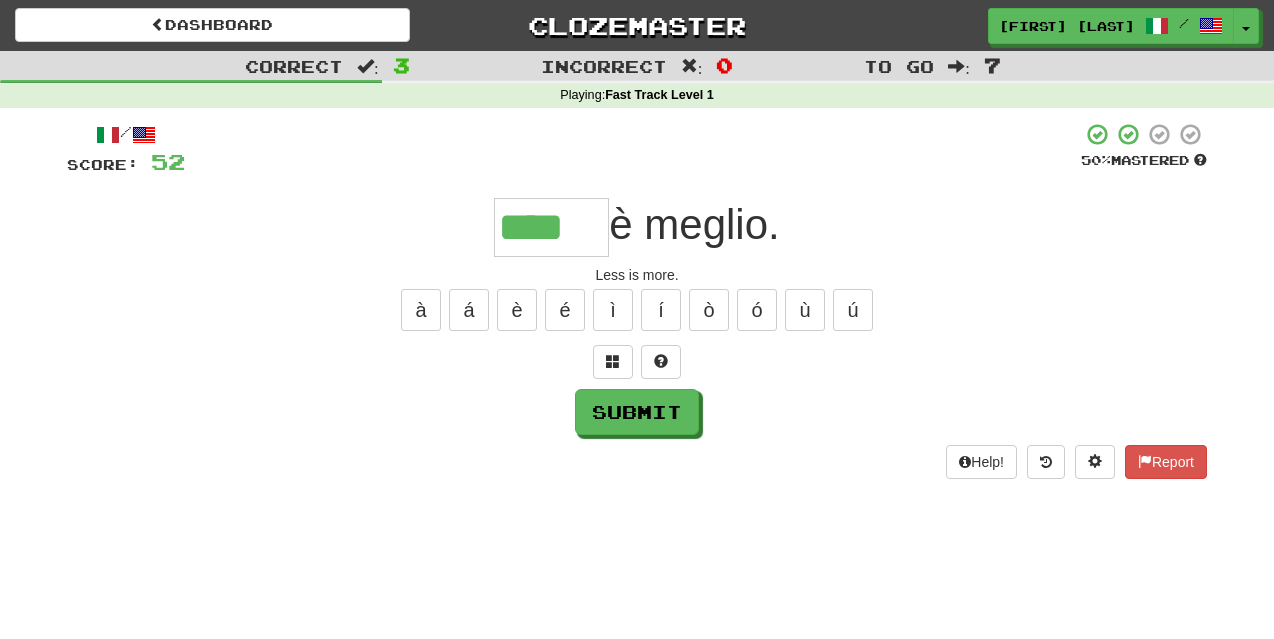 type on "****" 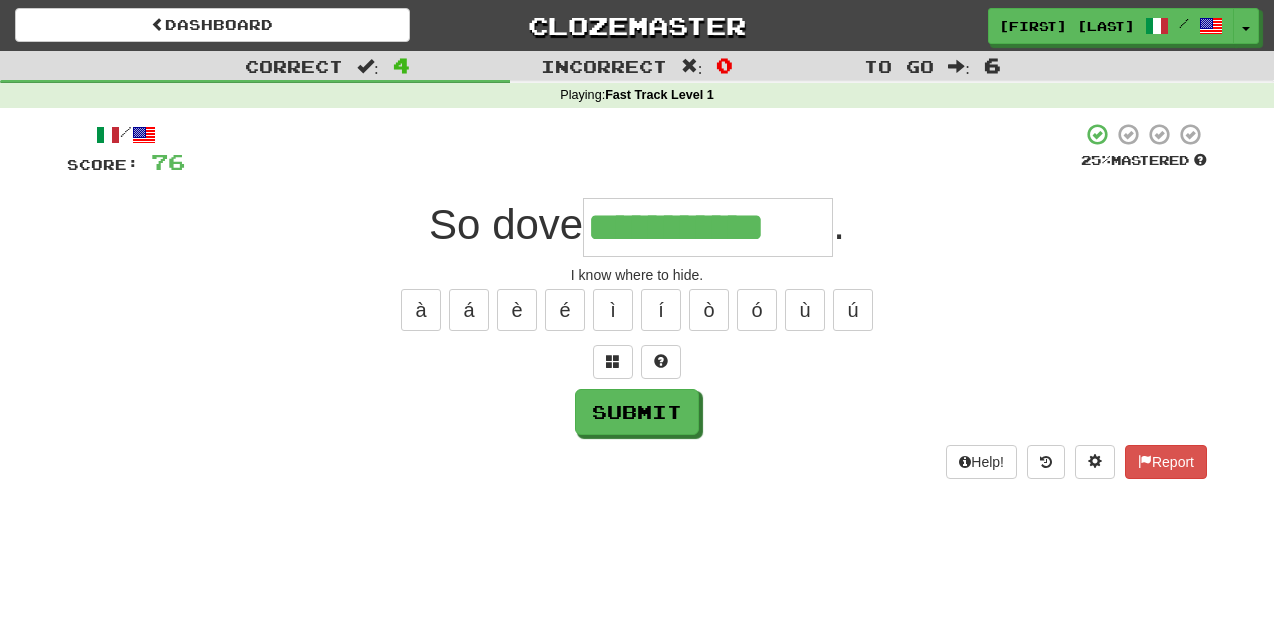 type on "**********" 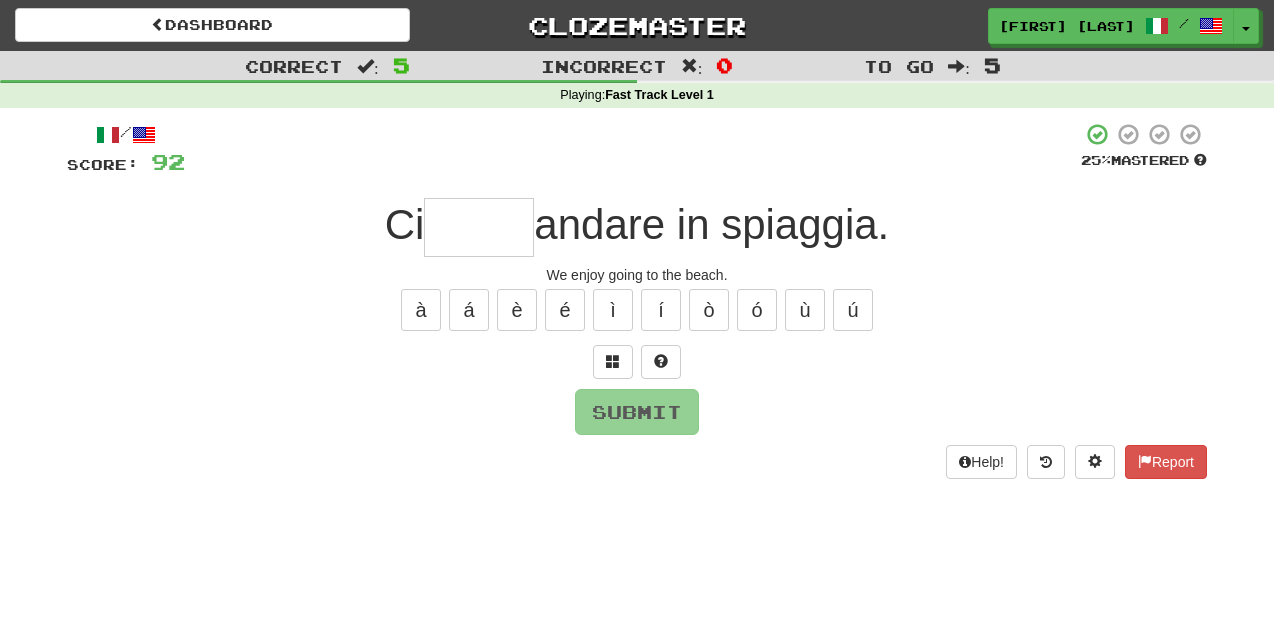 type on "*" 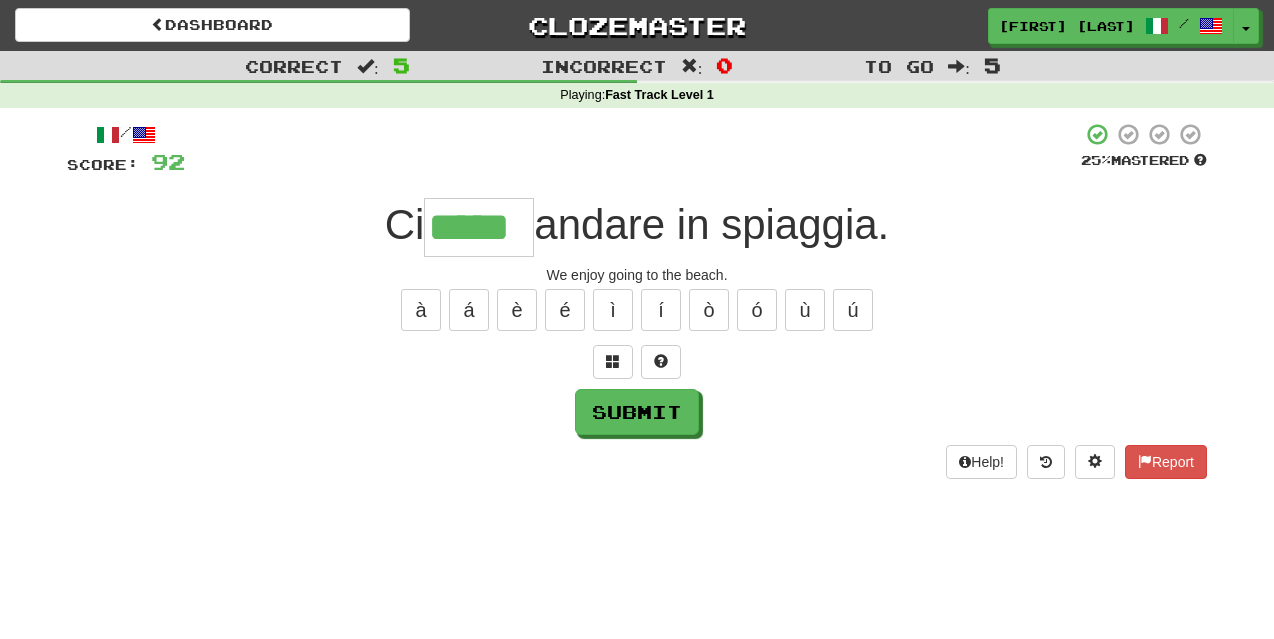 type on "*****" 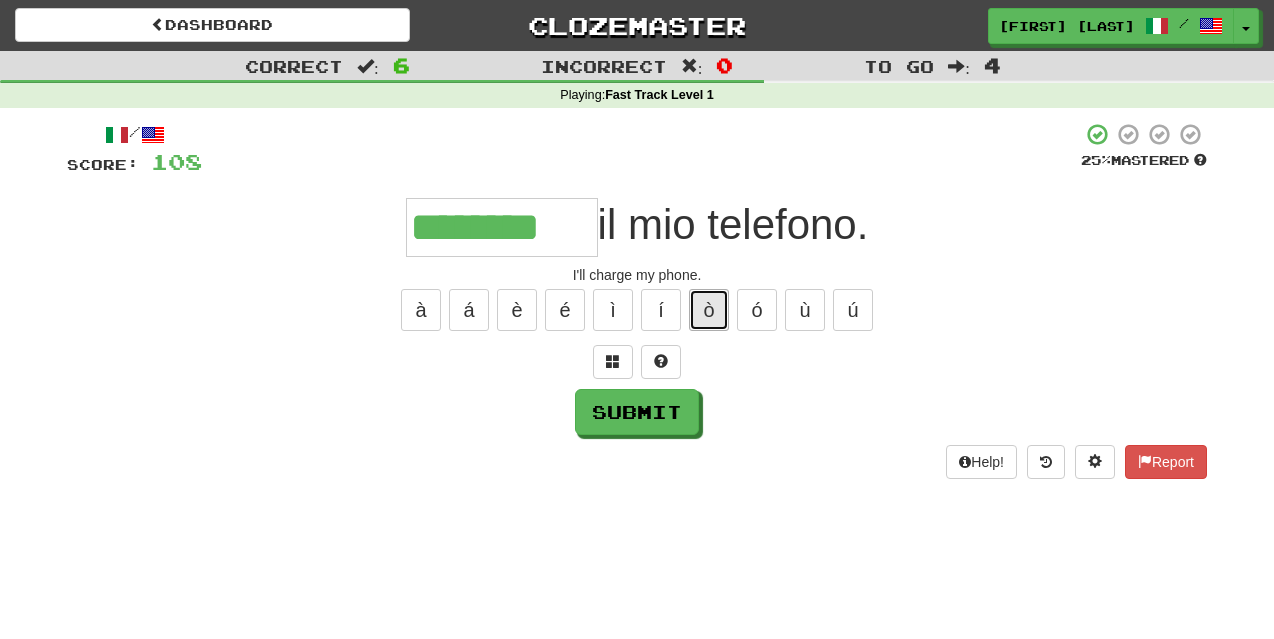 click on "ò" at bounding box center (709, 310) 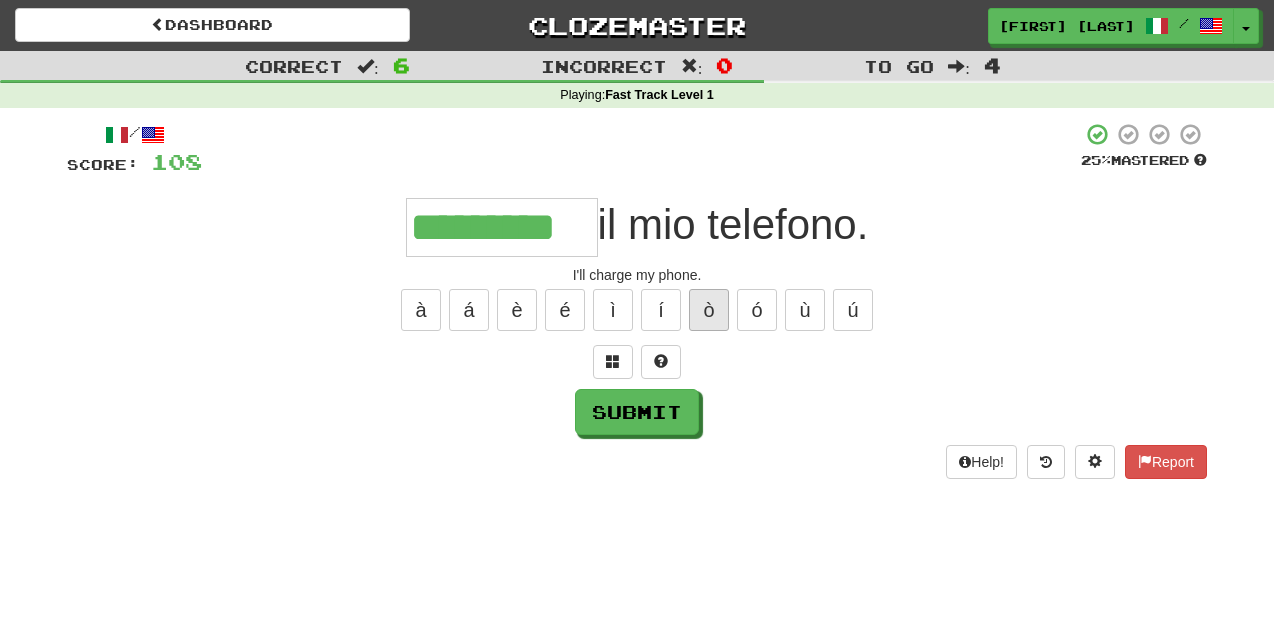 type on "*********" 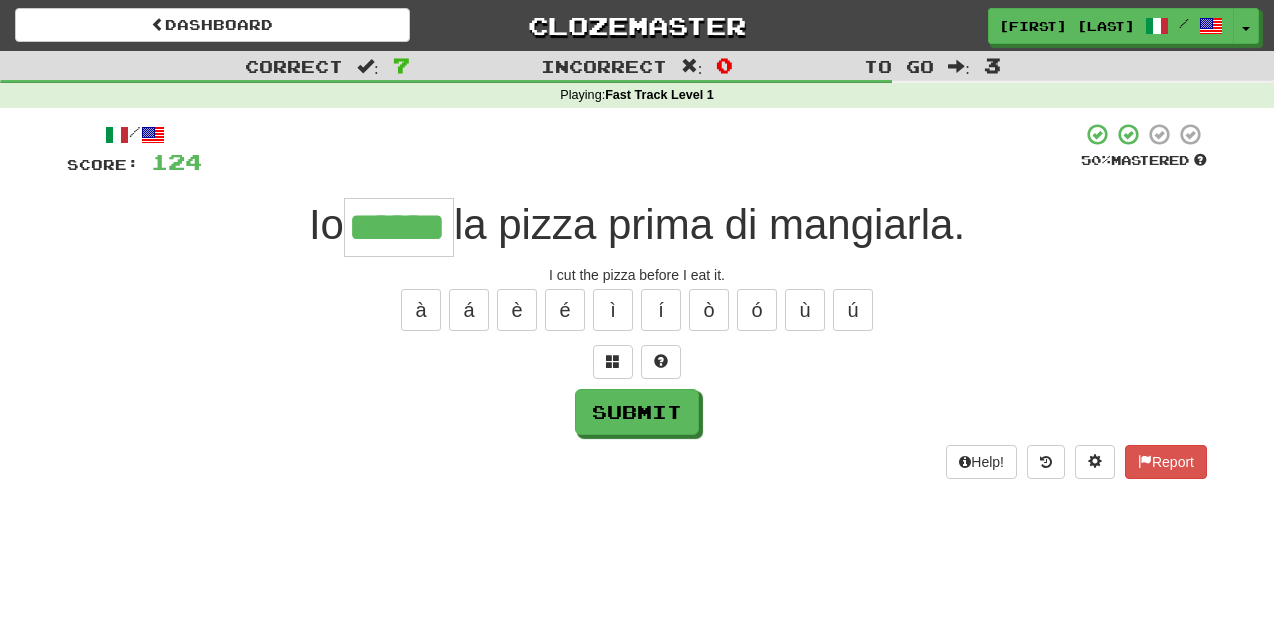 type on "******" 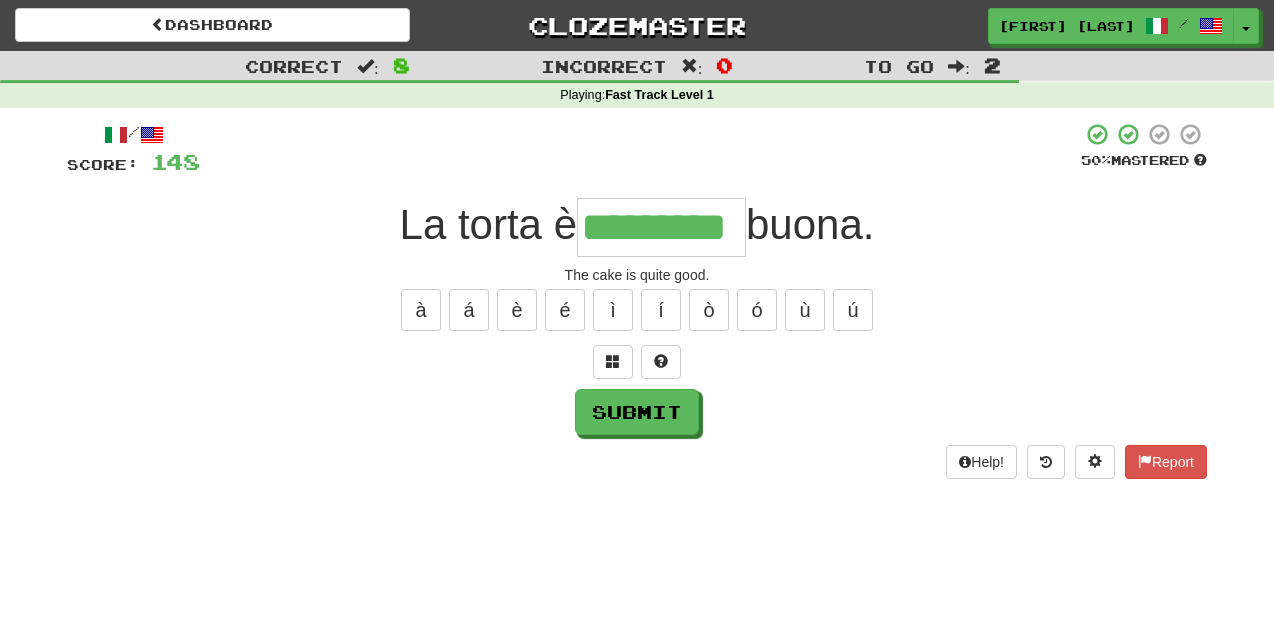 type on "*********" 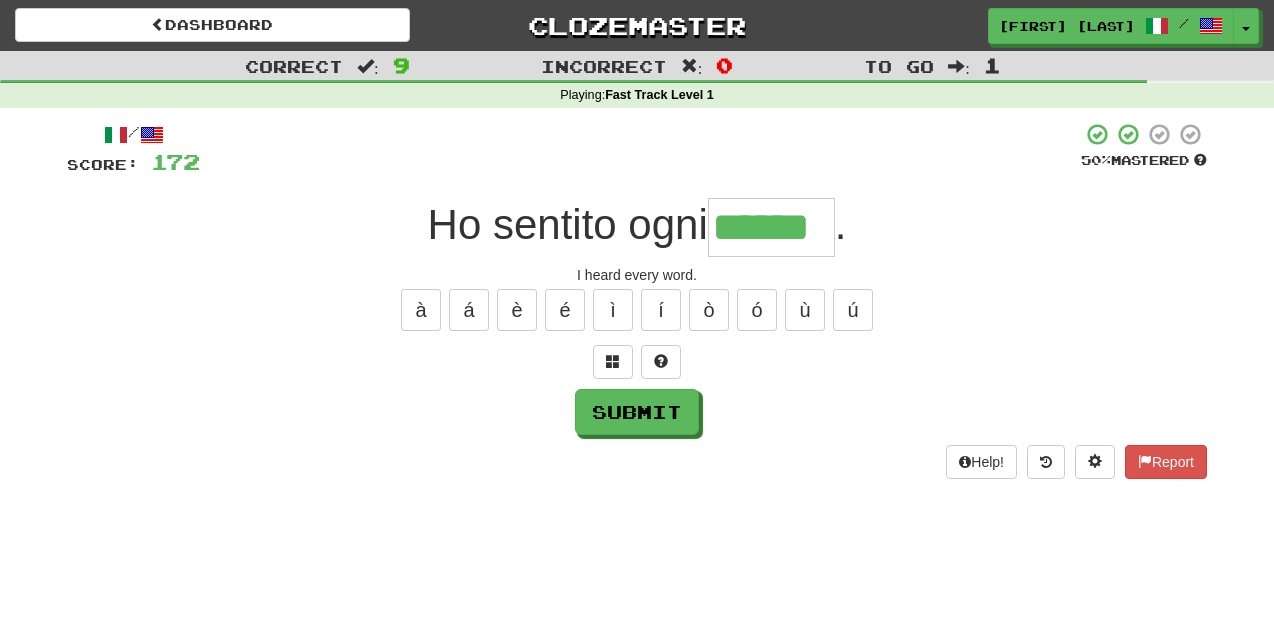 type on "******" 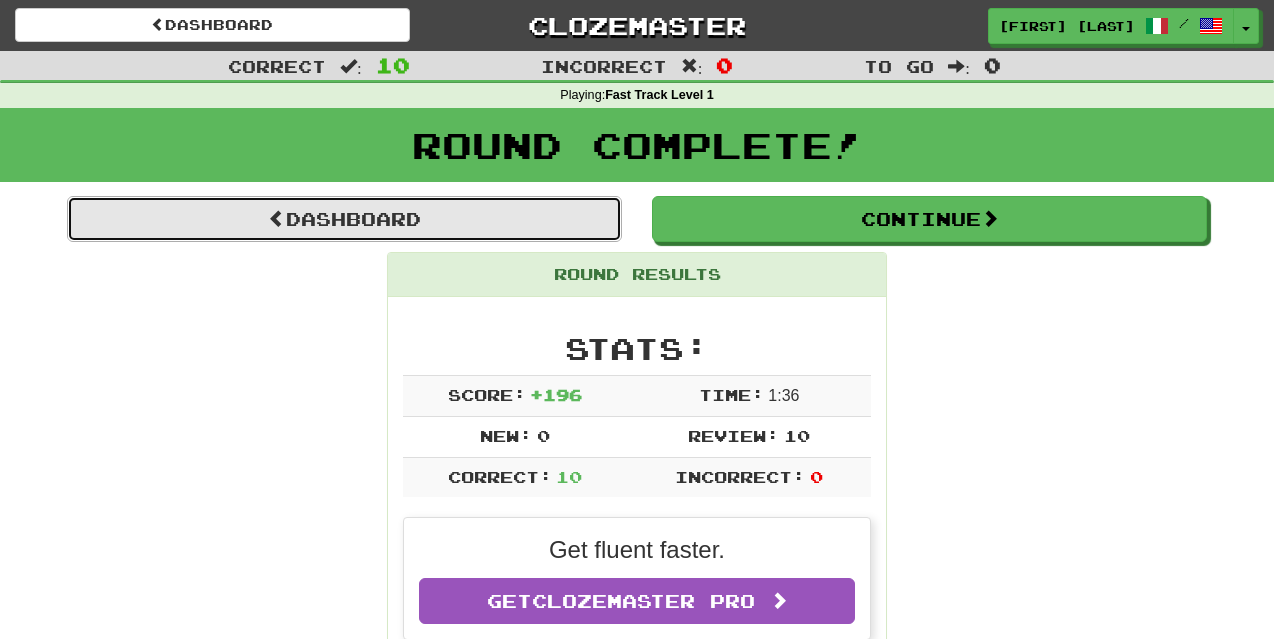 click on "Dashboard" at bounding box center [344, 219] 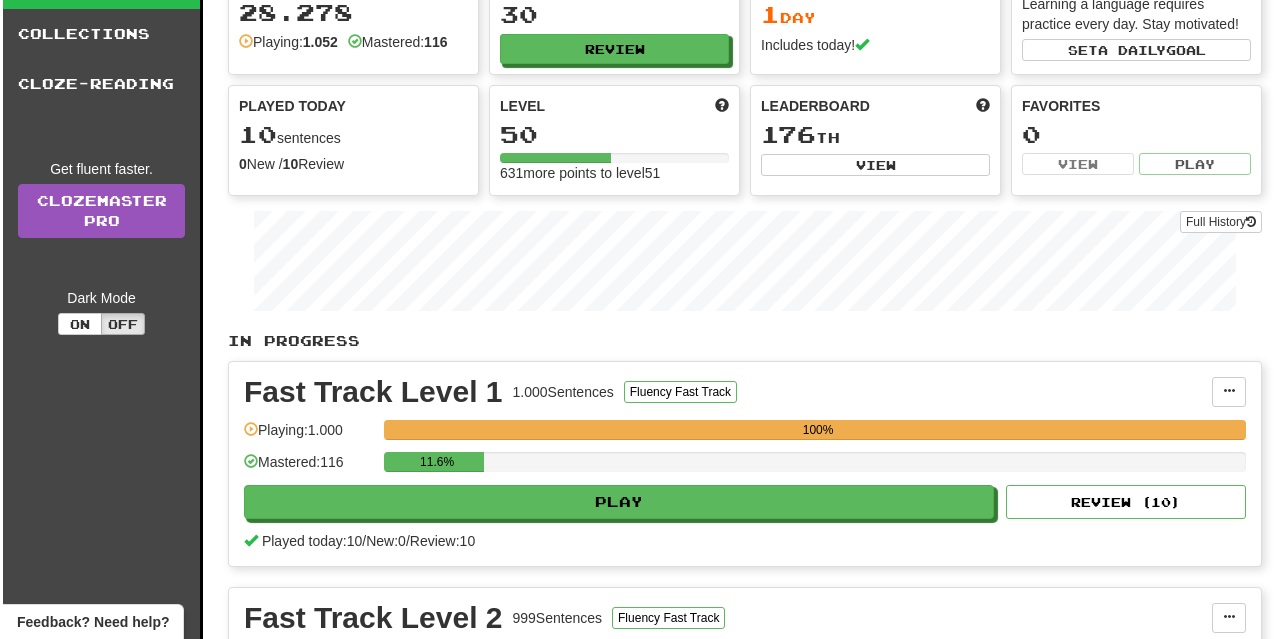 scroll, scrollTop: 200, scrollLeft: 0, axis: vertical 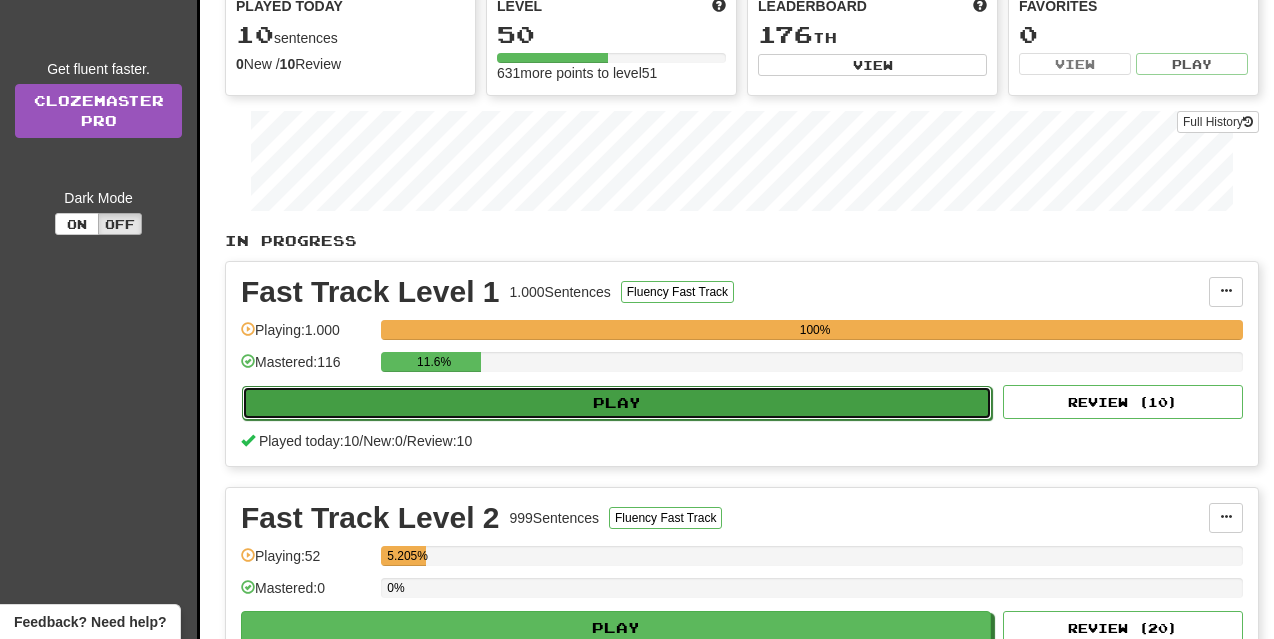 click on "Play" at bounding box center (617, 403) 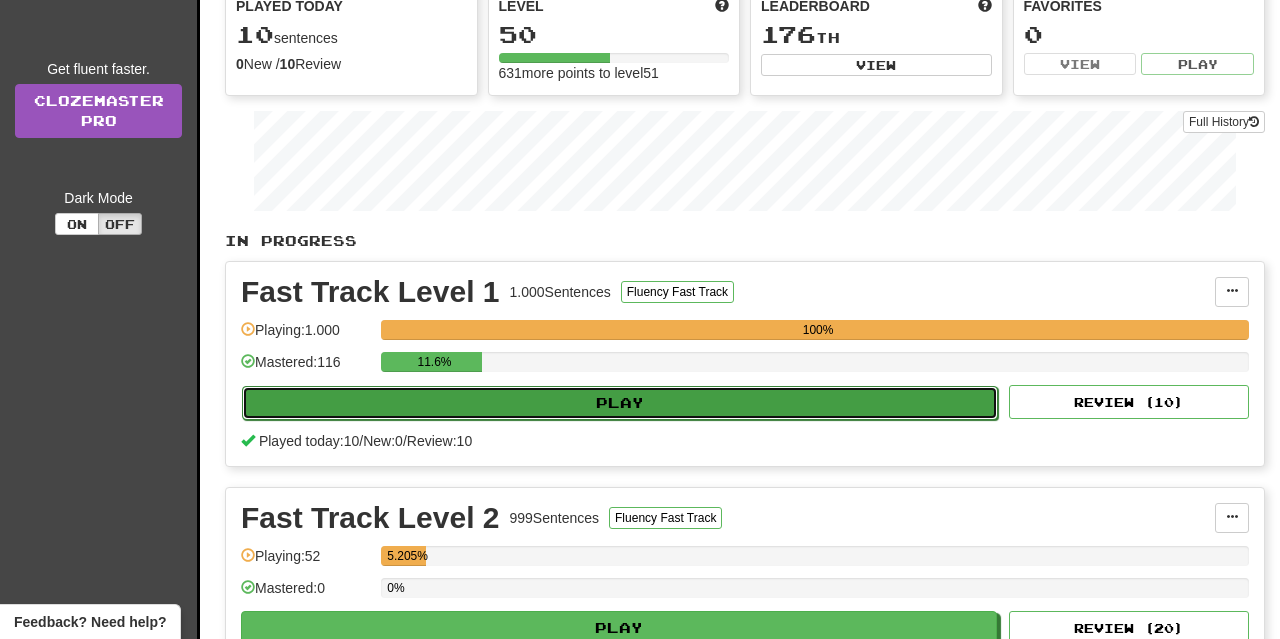 select on "**" 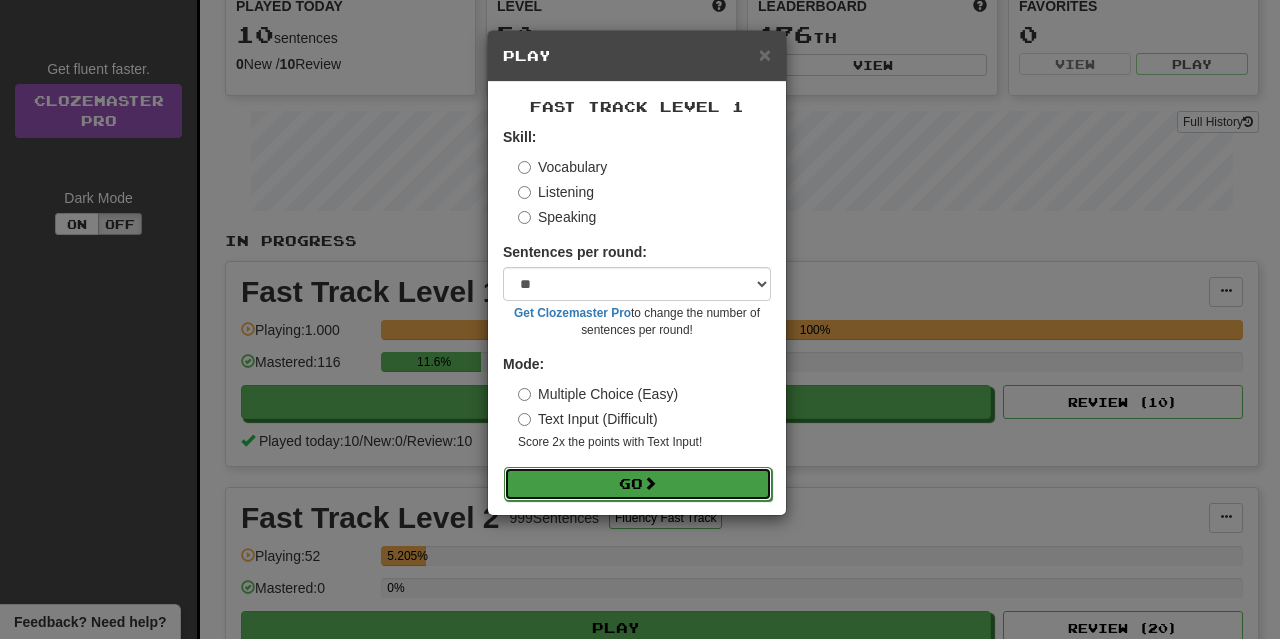 click on "Go" at bounding box center [638, 484] 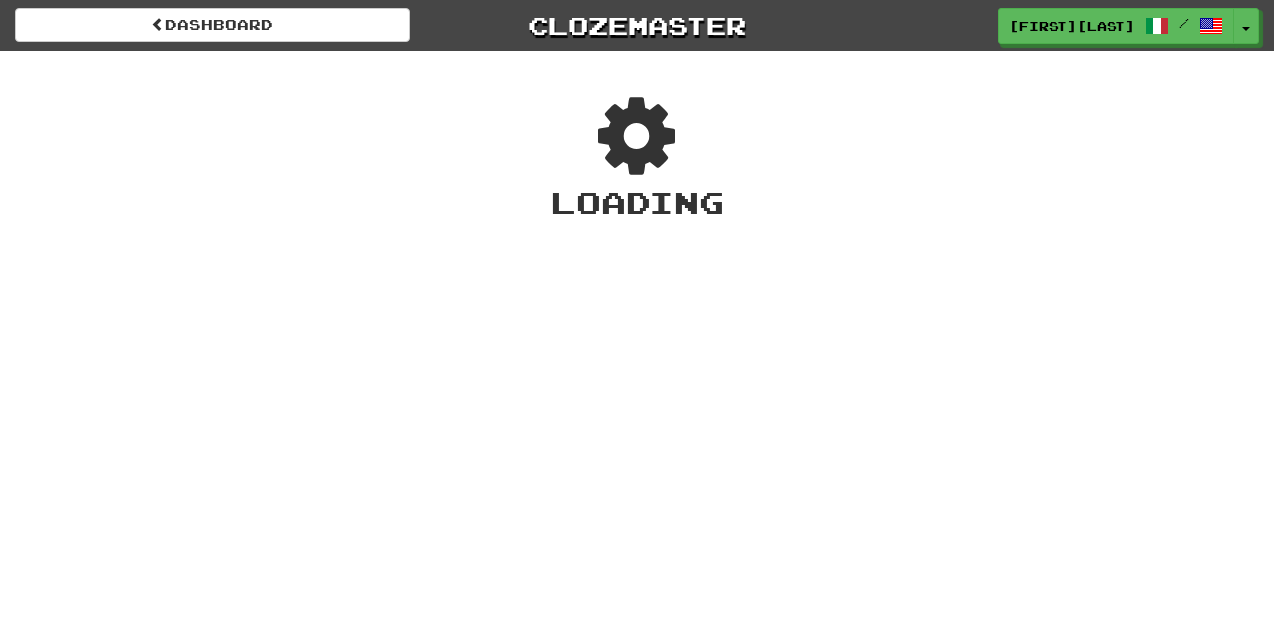 scroll, scrollTop: 0, scrollLeft: 0, axis: both 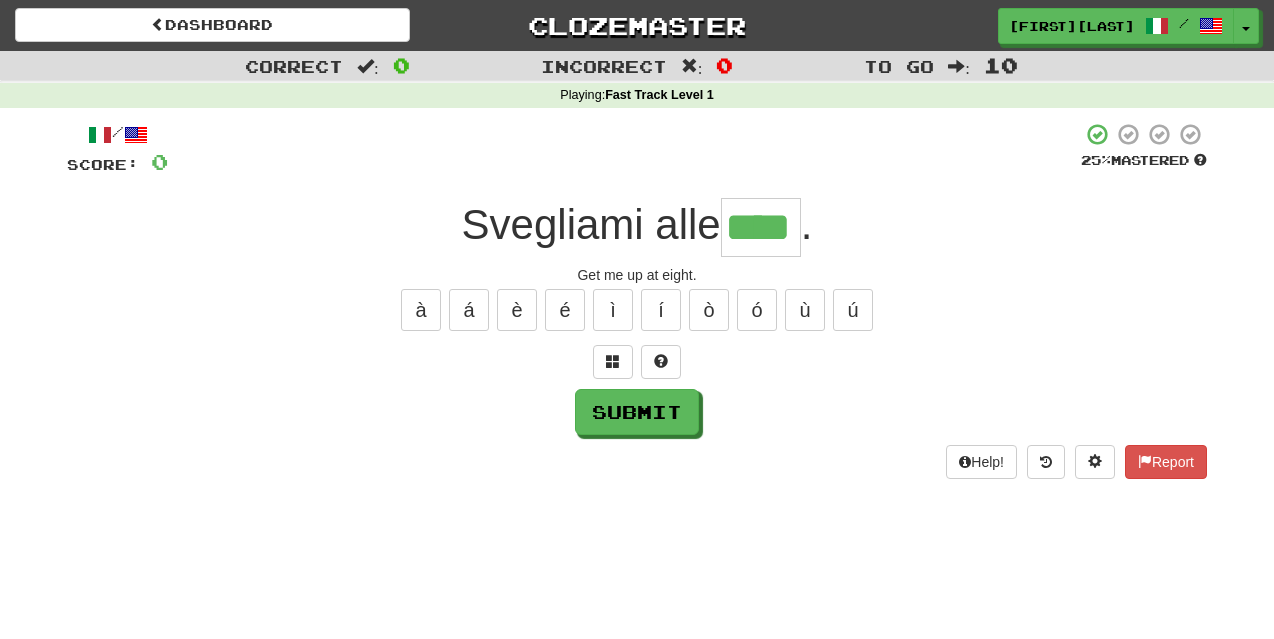 type on "****" 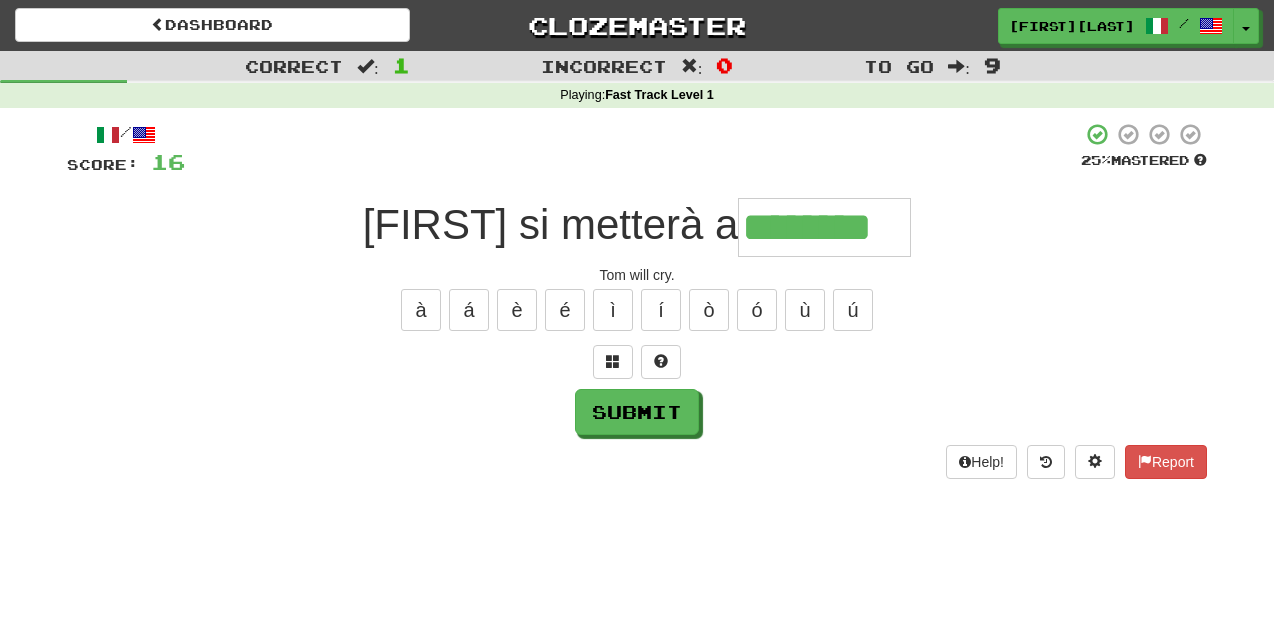 type on "********" 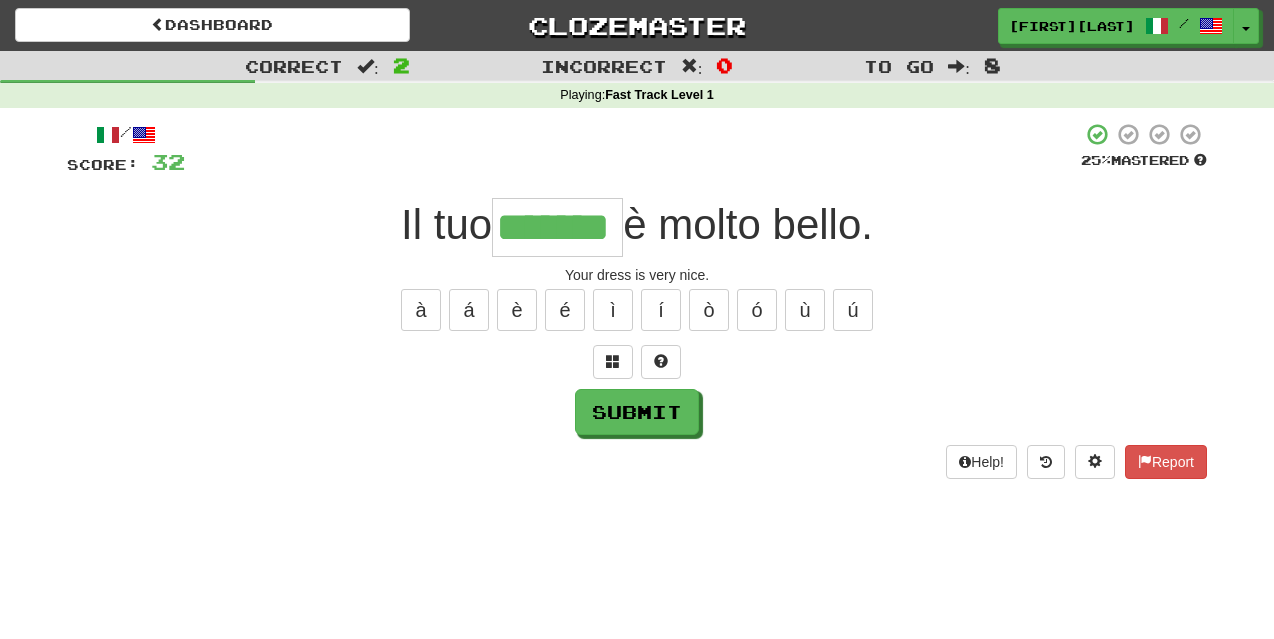 type on "*******" 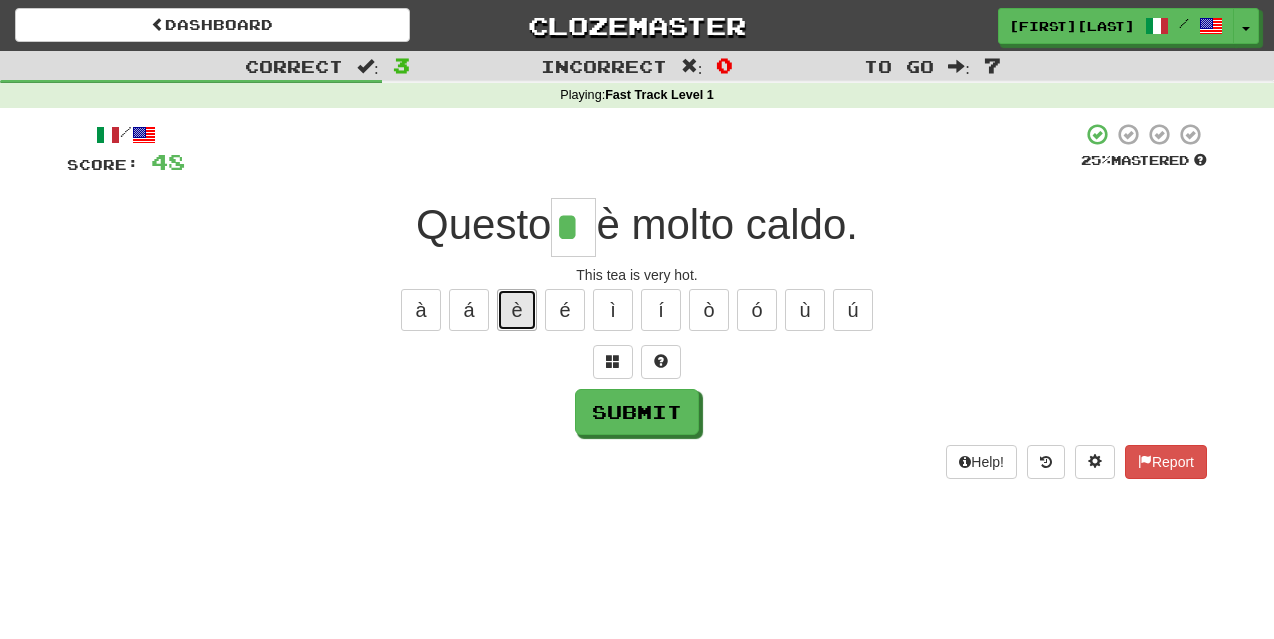 click on "è" at bounding box center [517, 310] 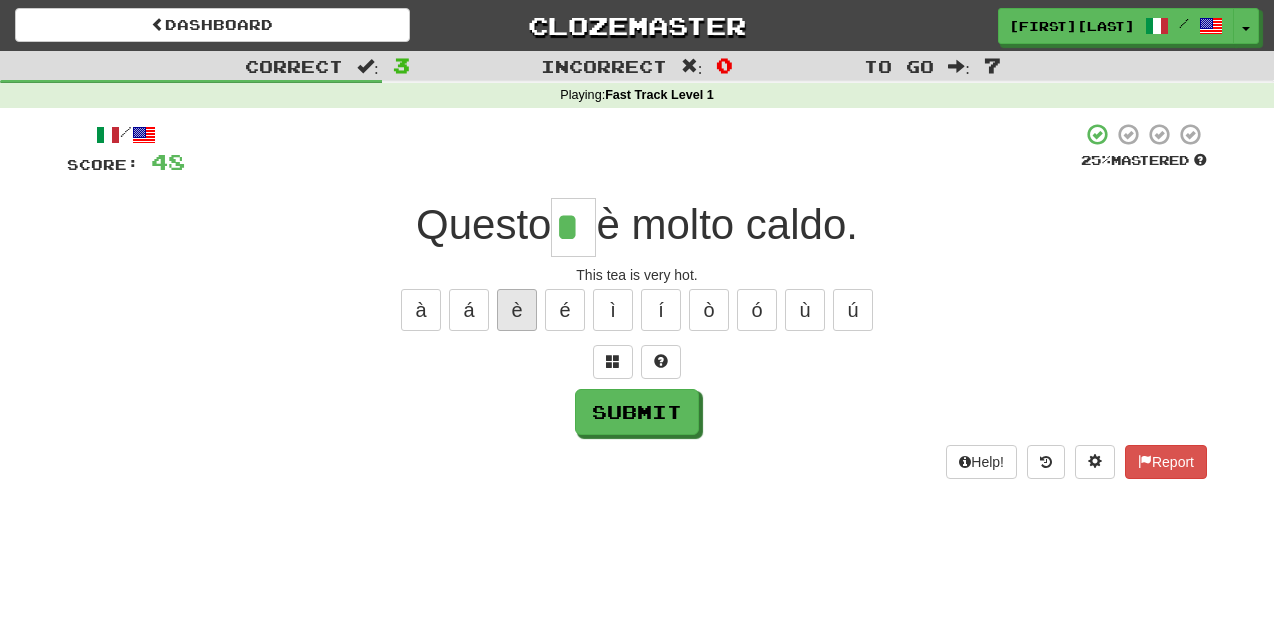 type on "**" 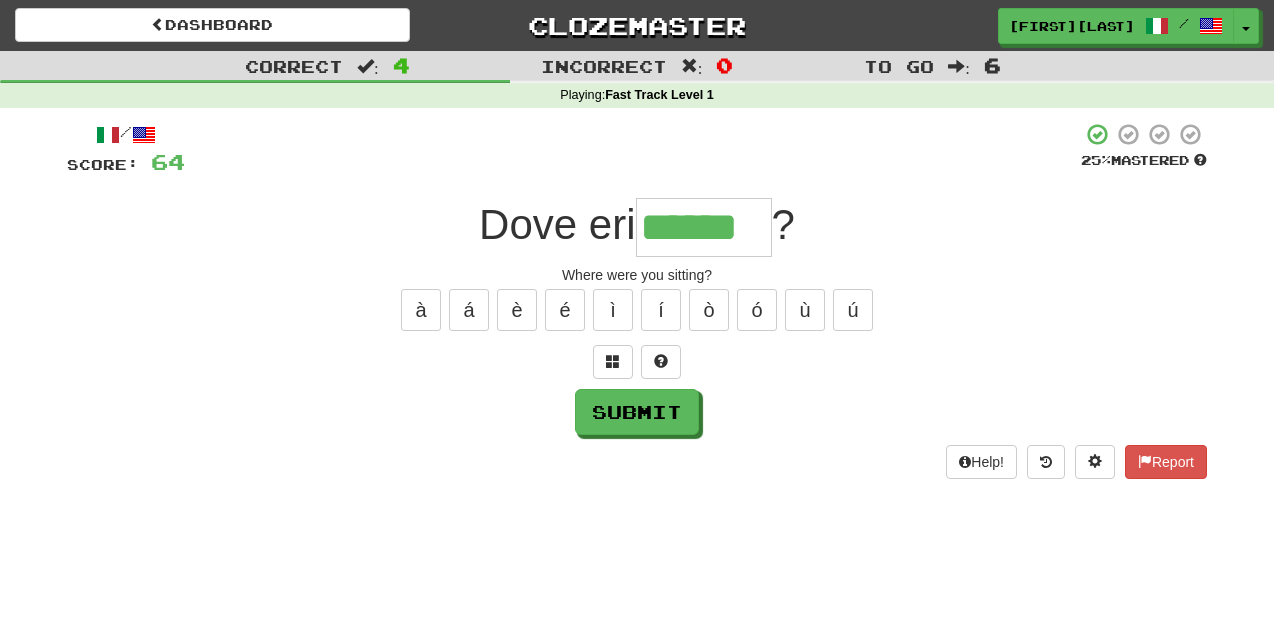 type on "******" 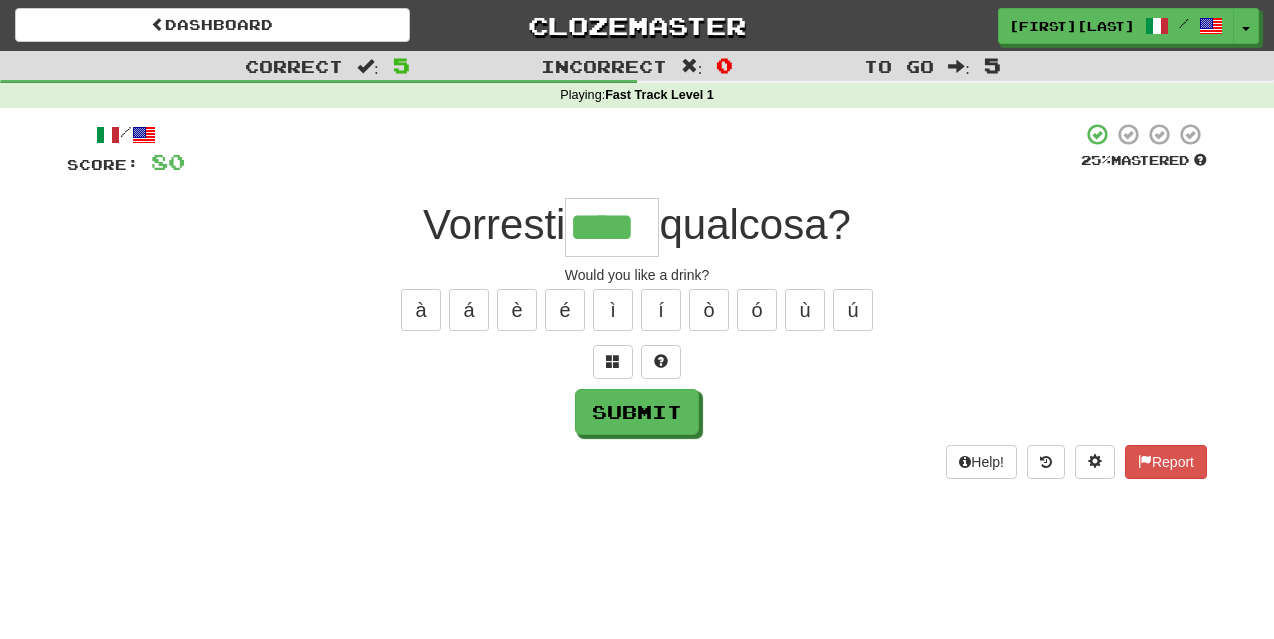 type on "****" 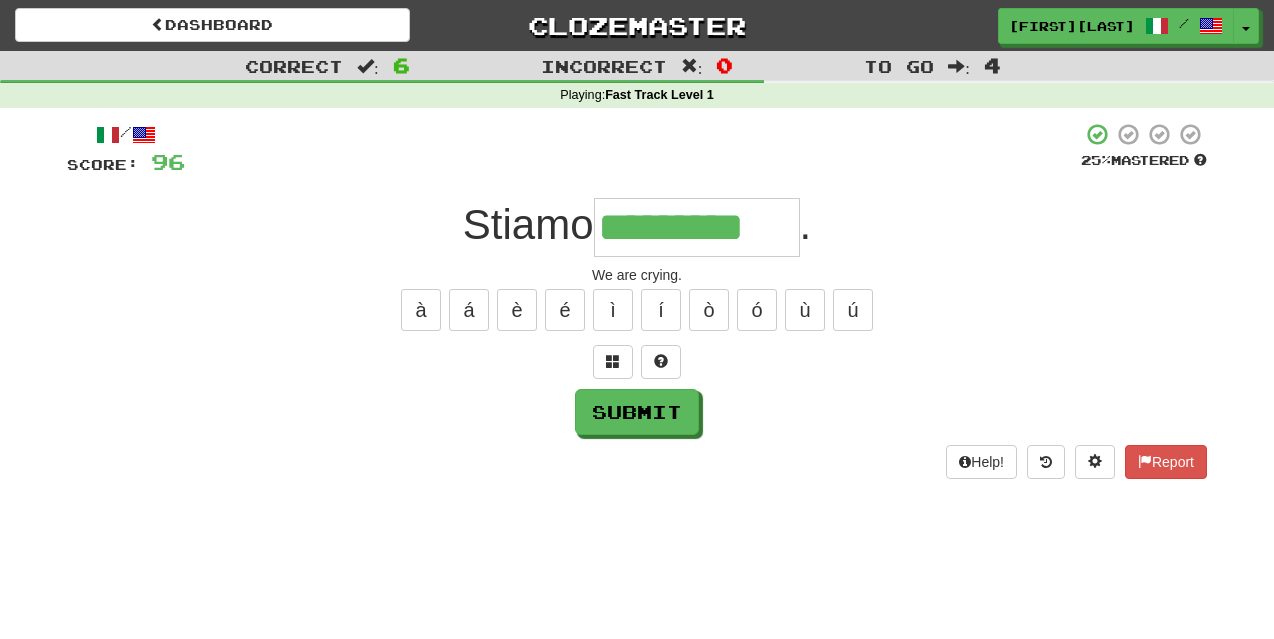 type on "*********" 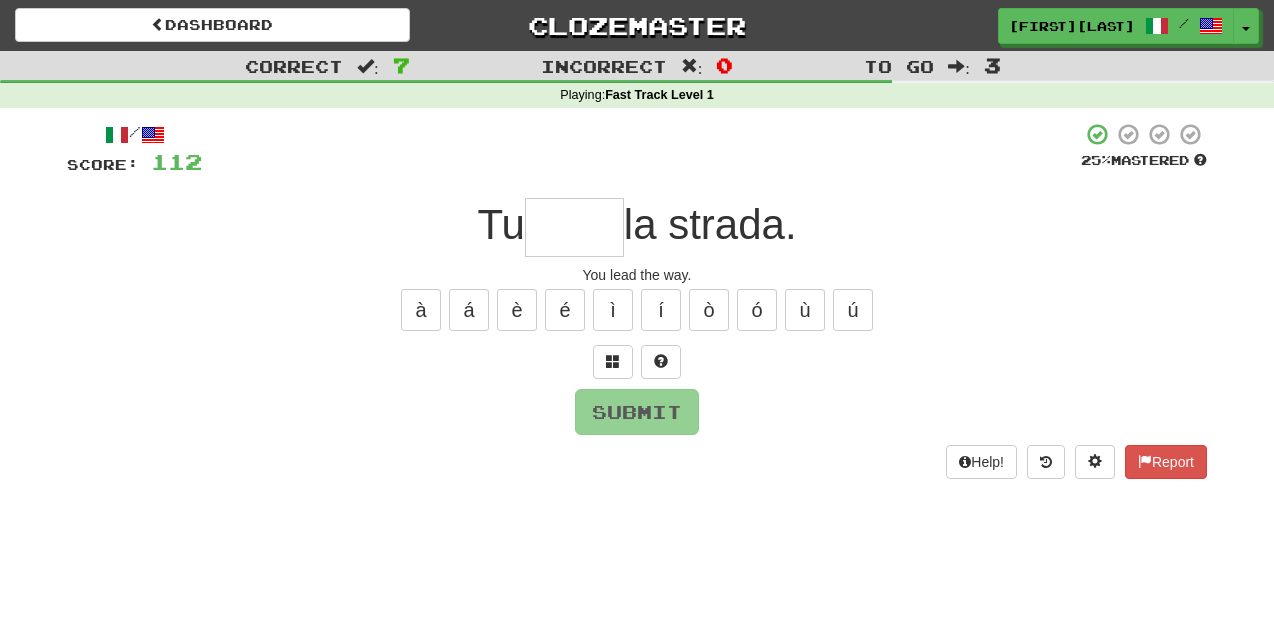 type on "*" 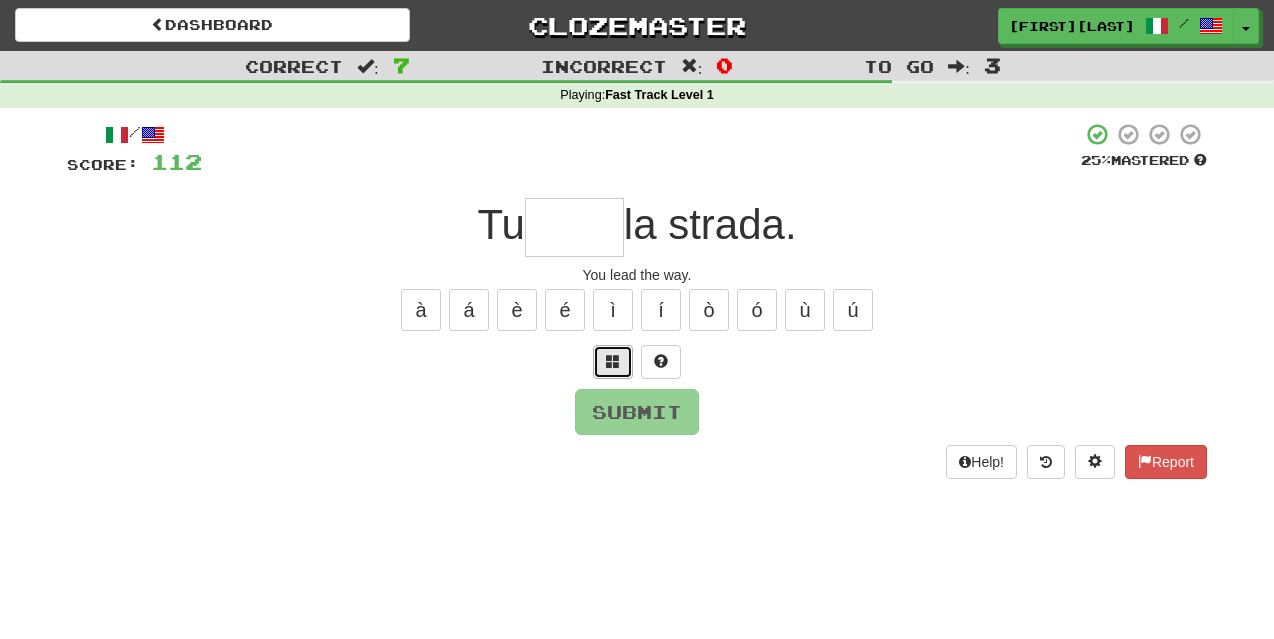 click at bounding box center [613, 362] 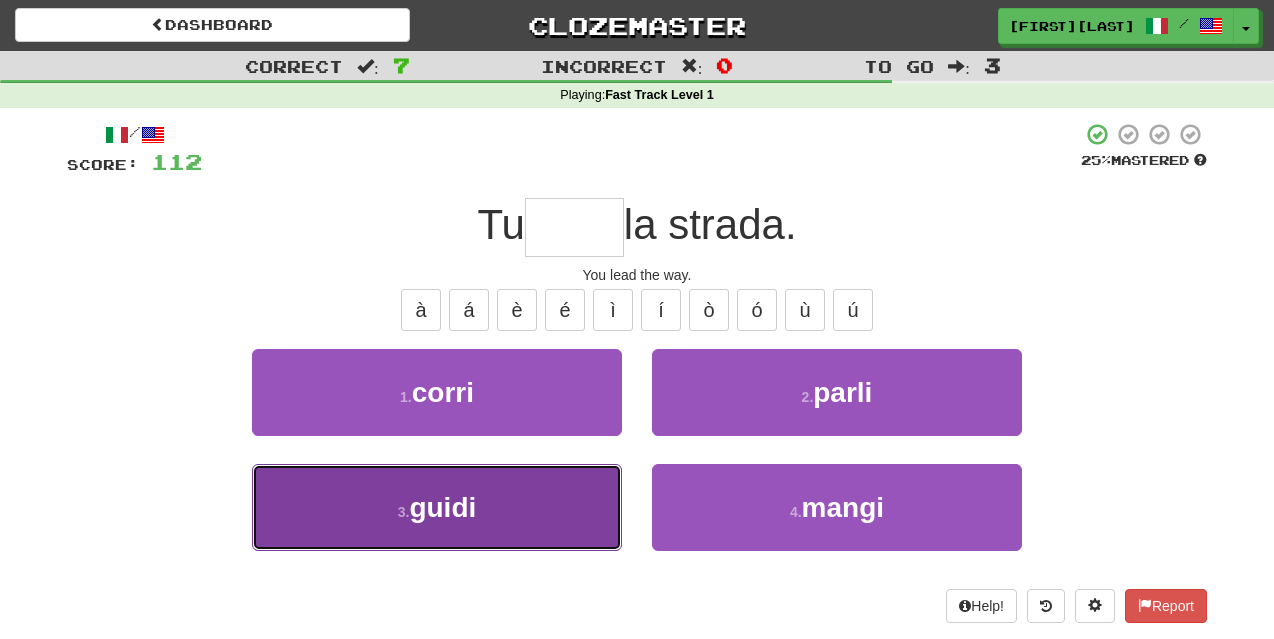 click on "3 .  guidi" at bounding box center [437, 507] 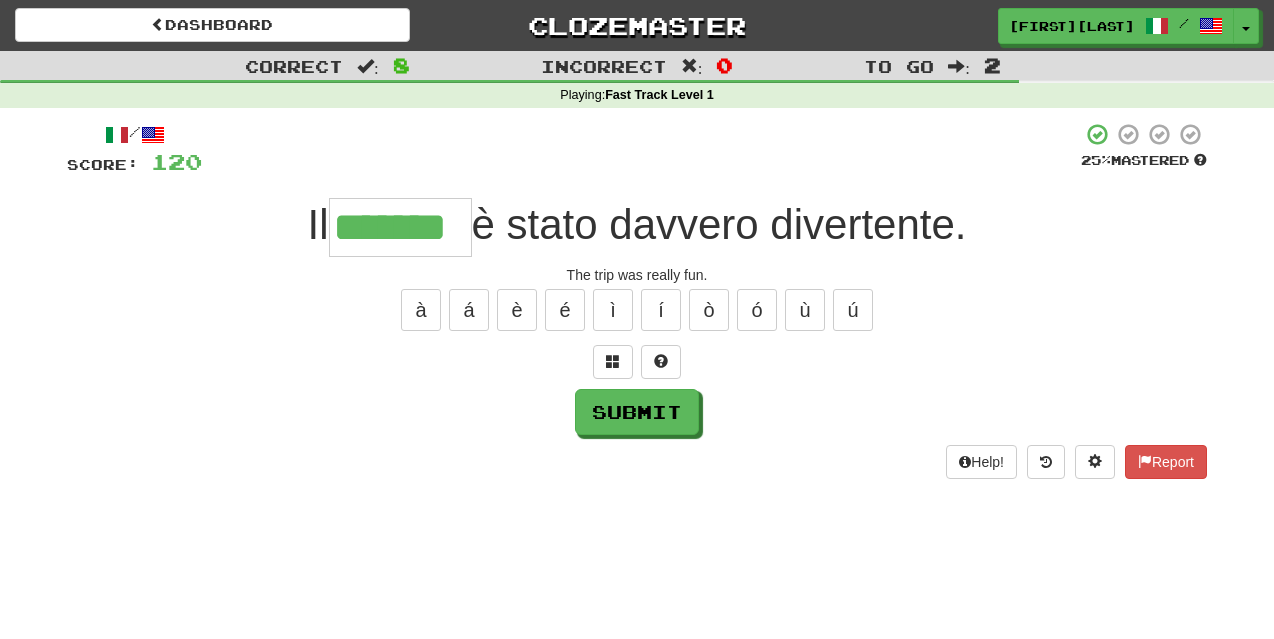 type on "*******" 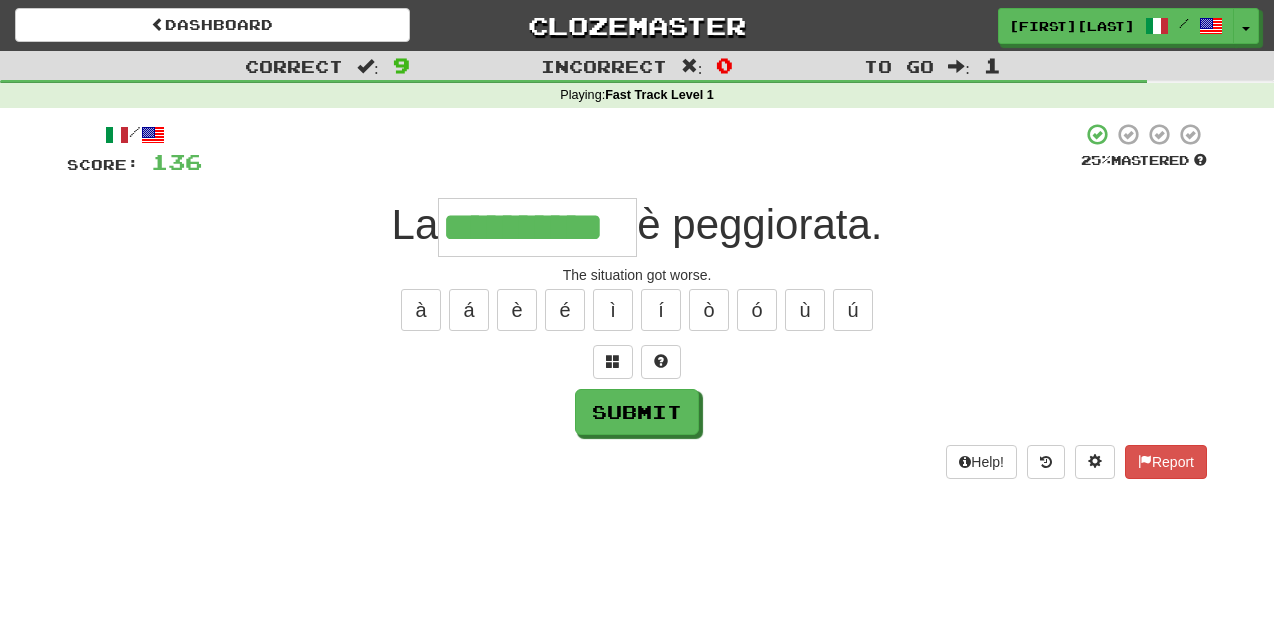 type on "**********" 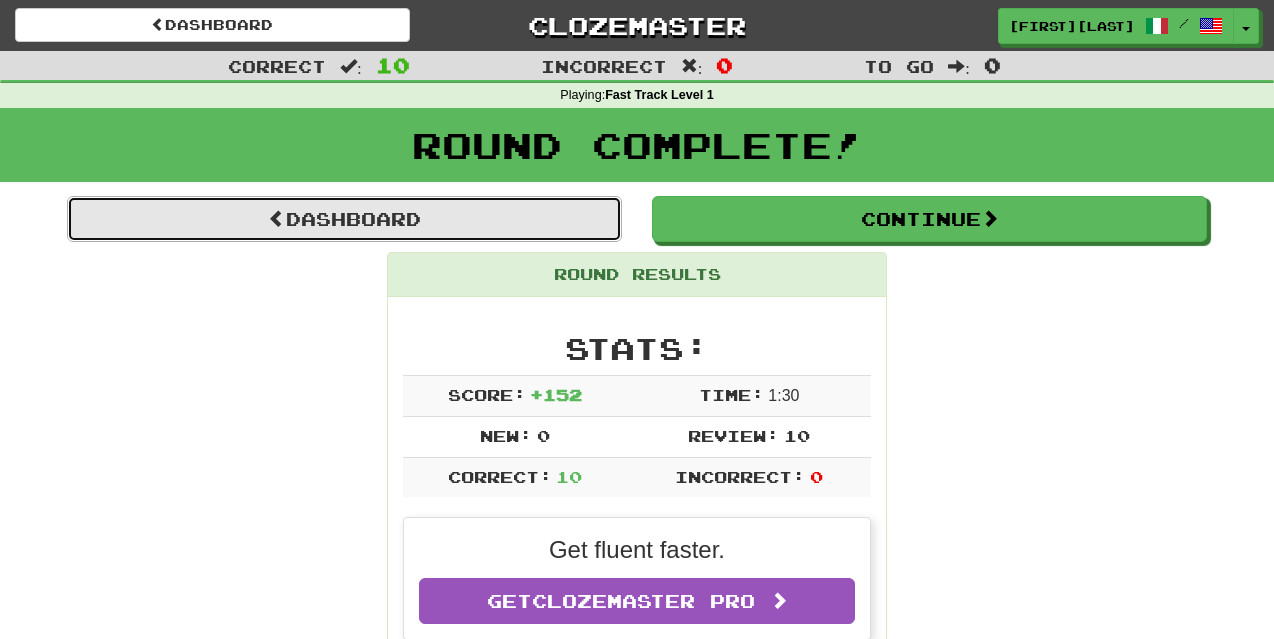 click on "Dashboard" at bounding box center (344, 219) 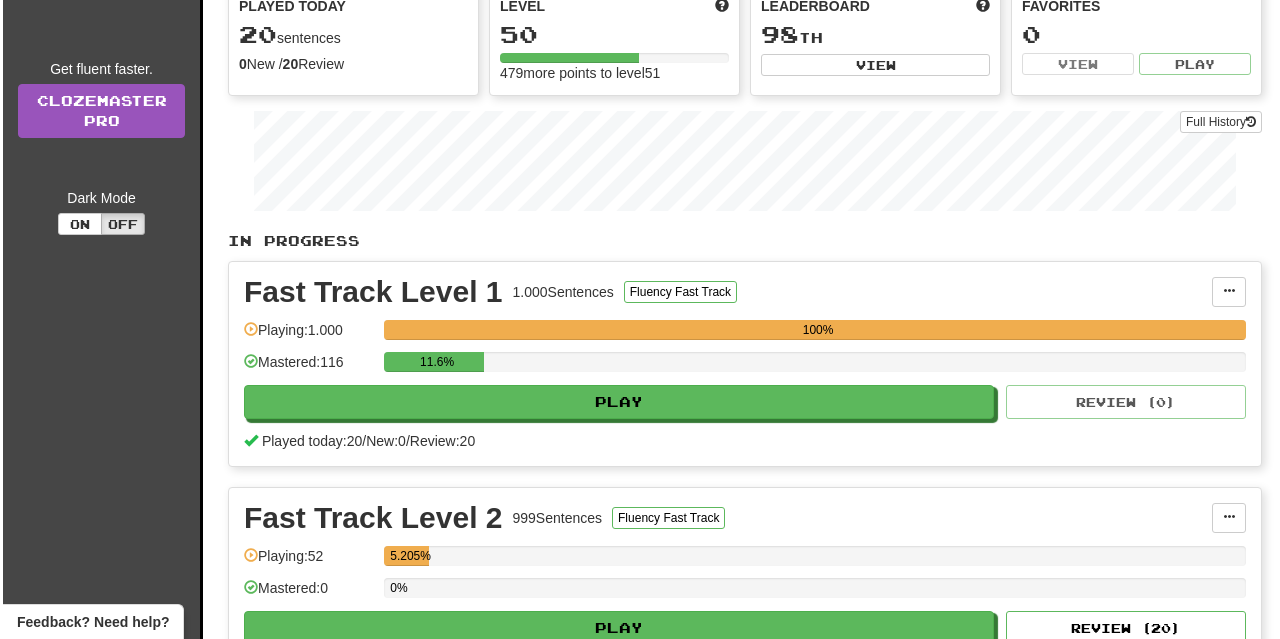 scroll, scrollTop: 300, scrollLeft: 0, axis: vertical 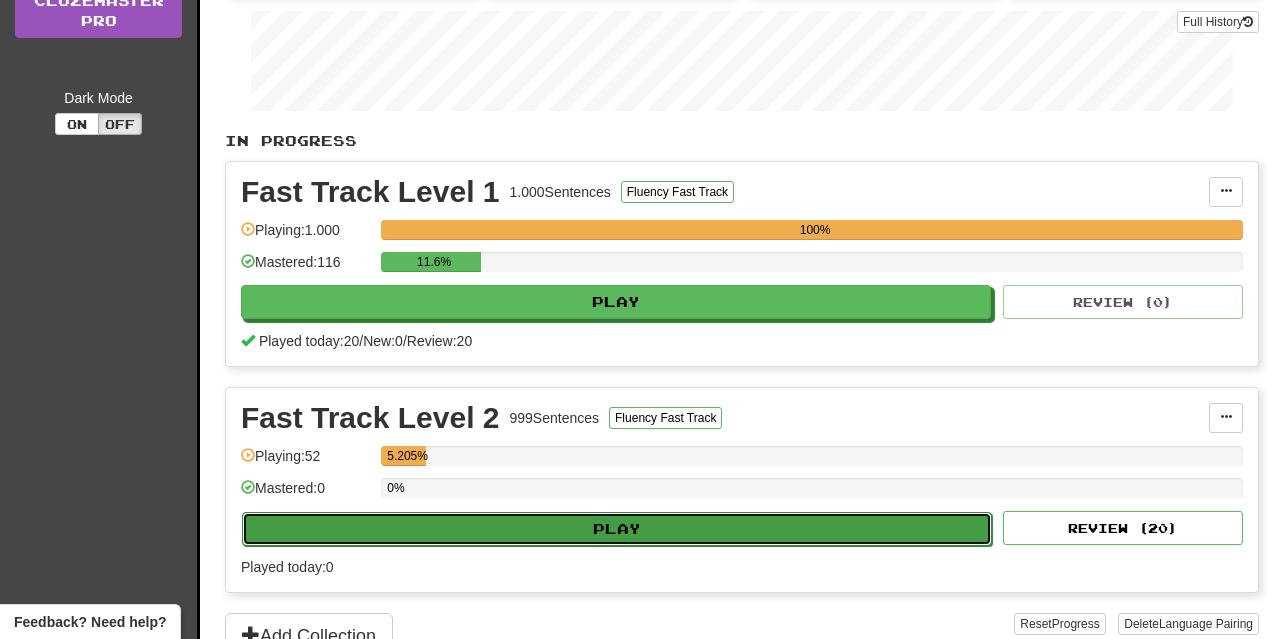 click on "Play" at bounding box center [617, 529] 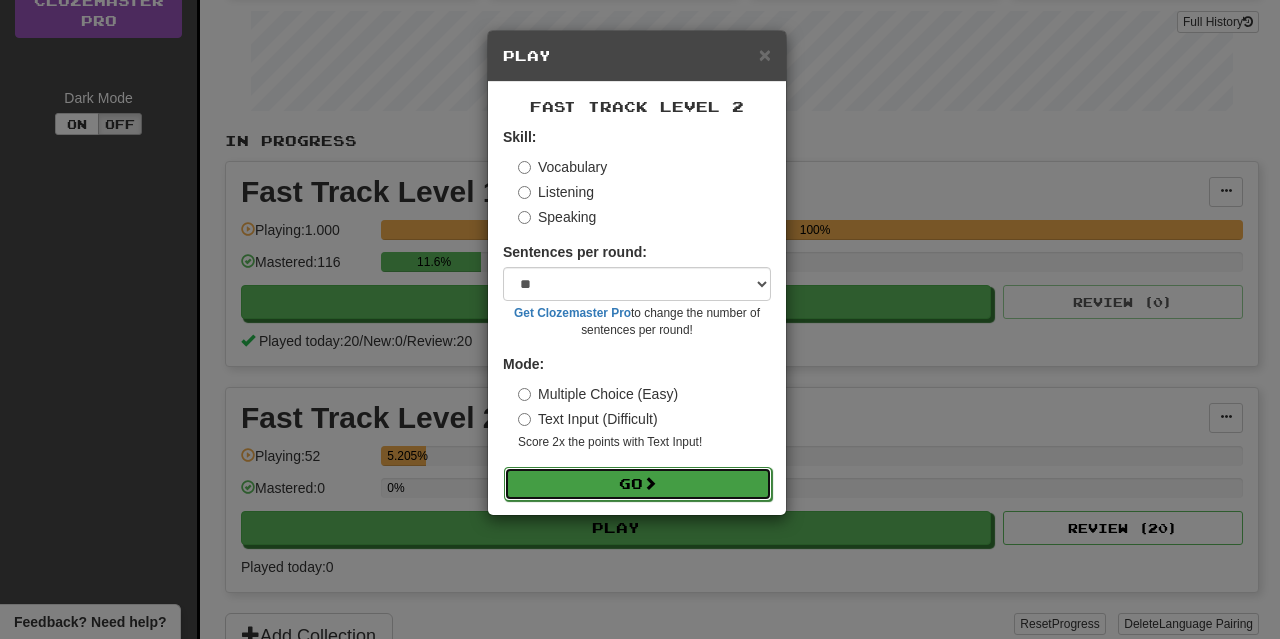 click on "Go" at bounding box center [638, 484] 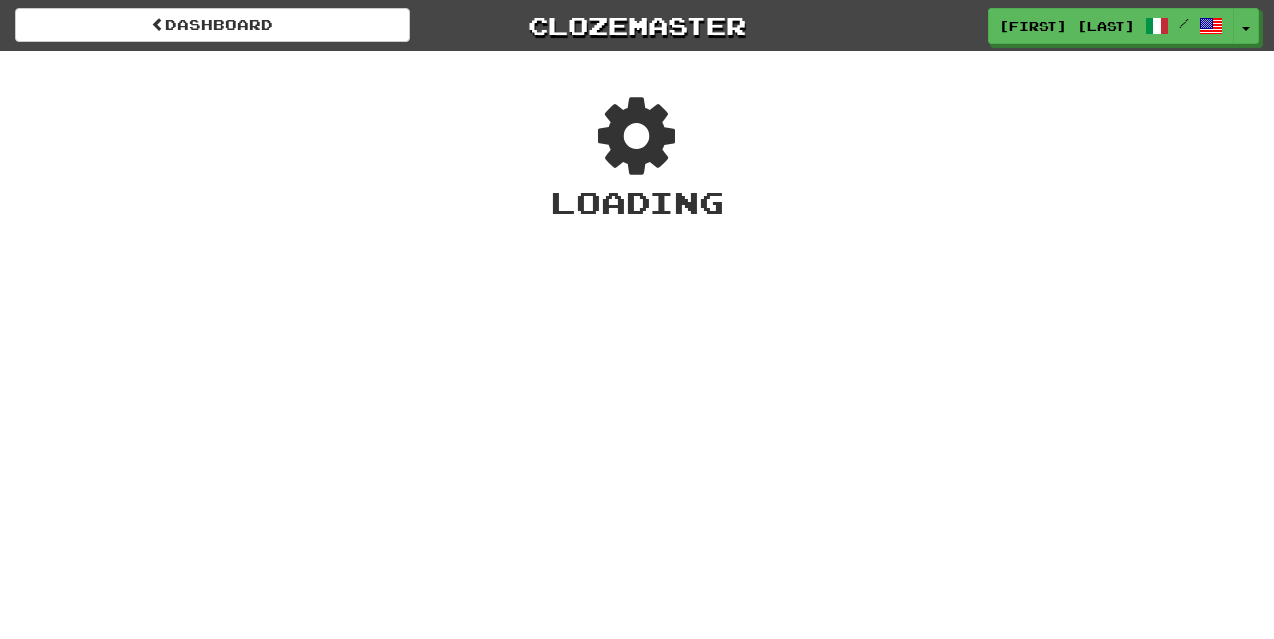 scroll, scrollTop: 0, scrollLeft: 0, axis: both 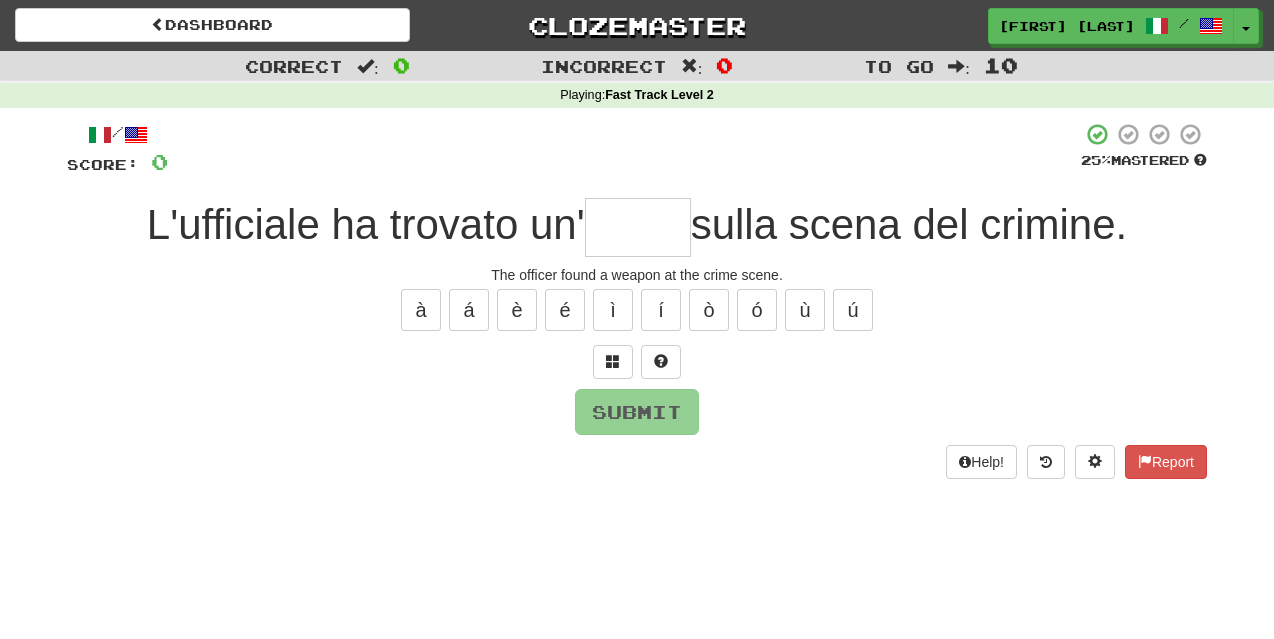 click at bounding box center (638, 227) 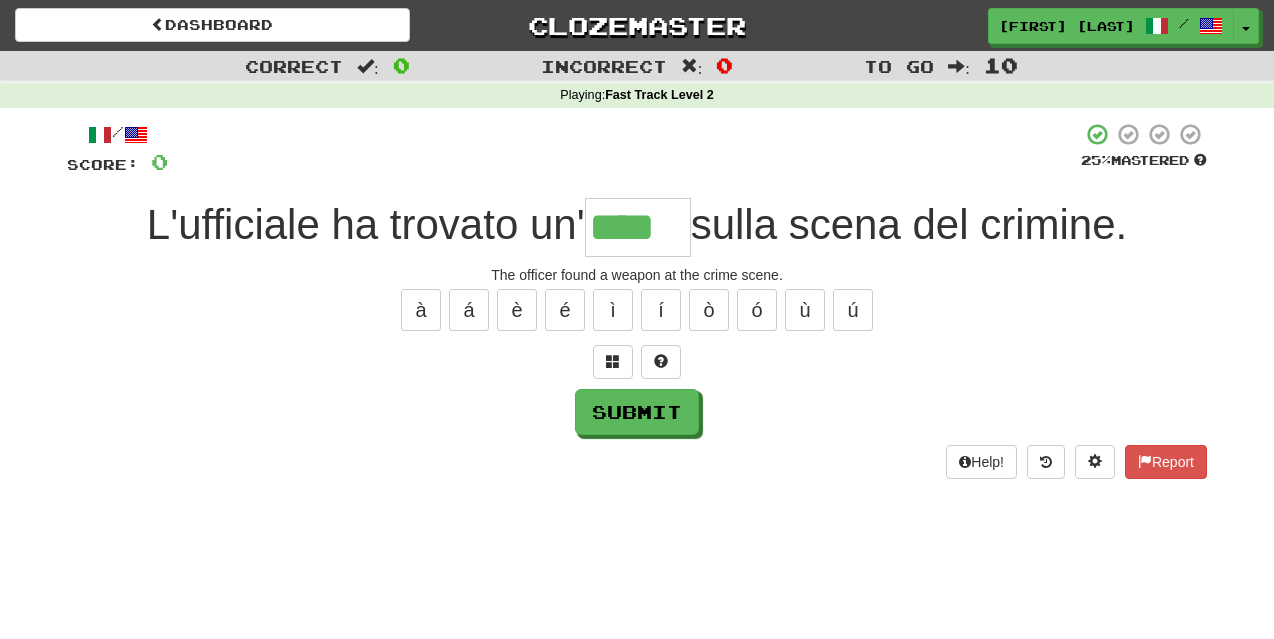 type on "****" 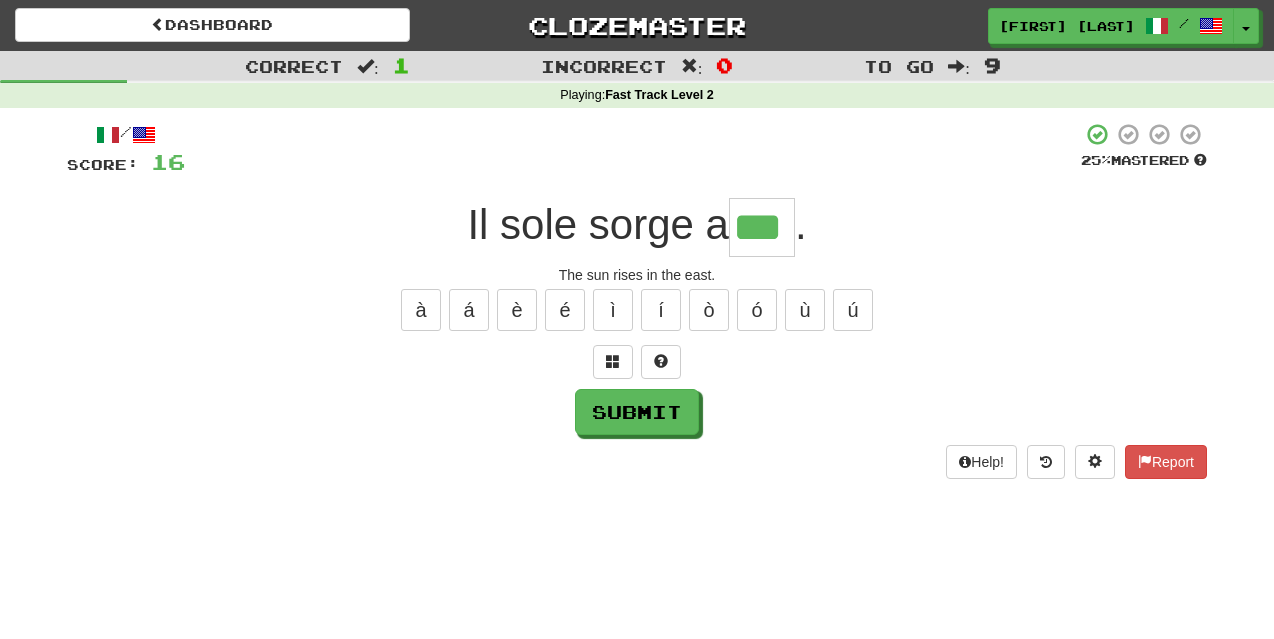 type on "***" 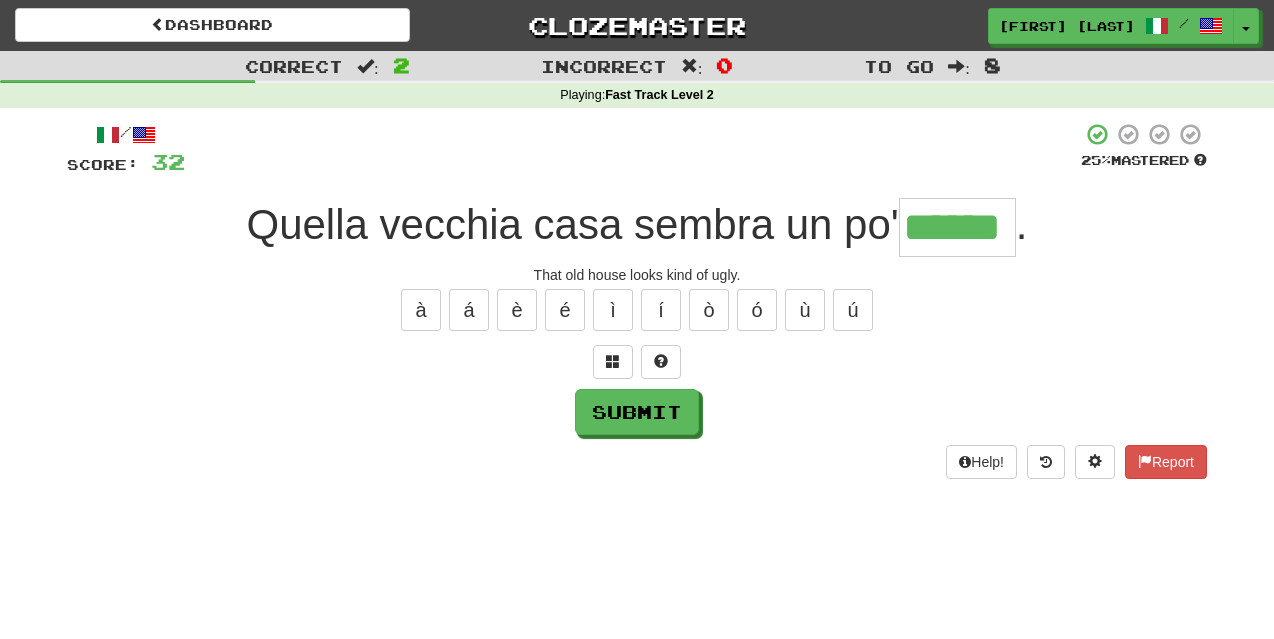 type on "******" 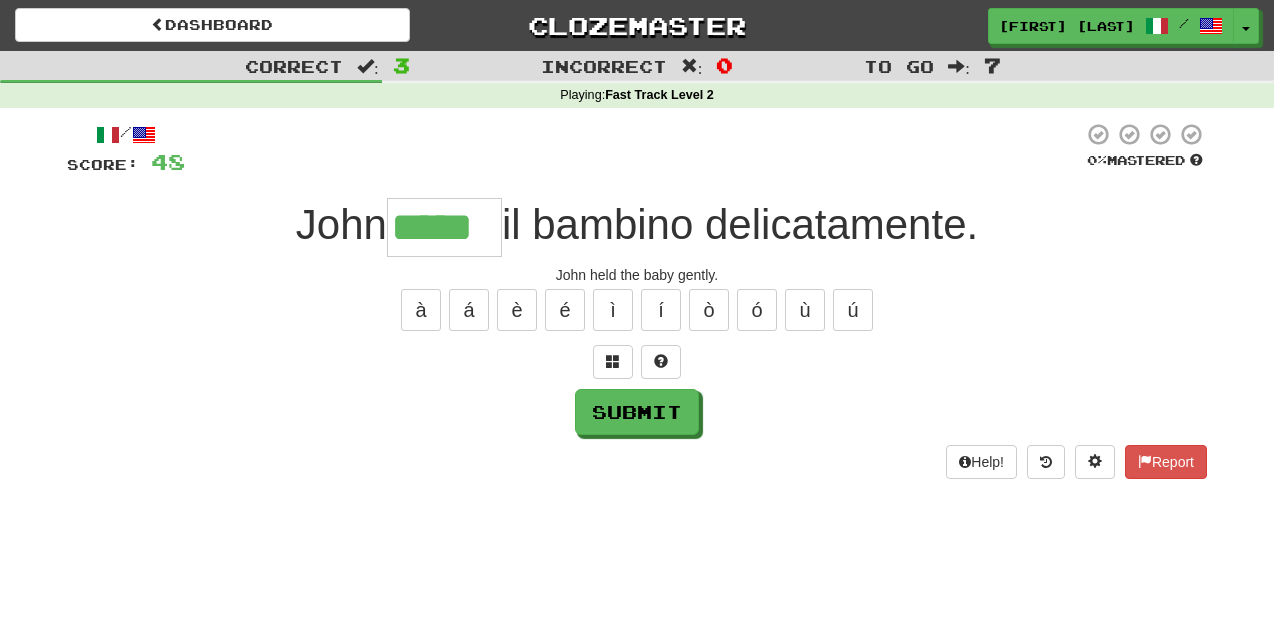 type on "*****" 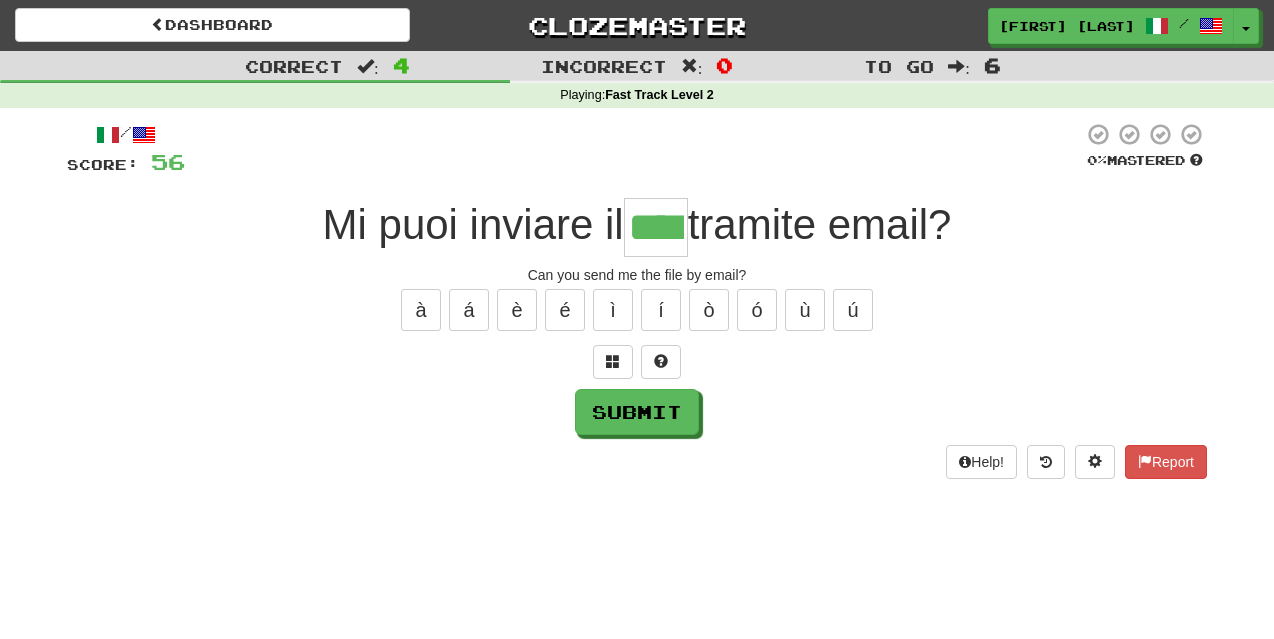 type on "****" 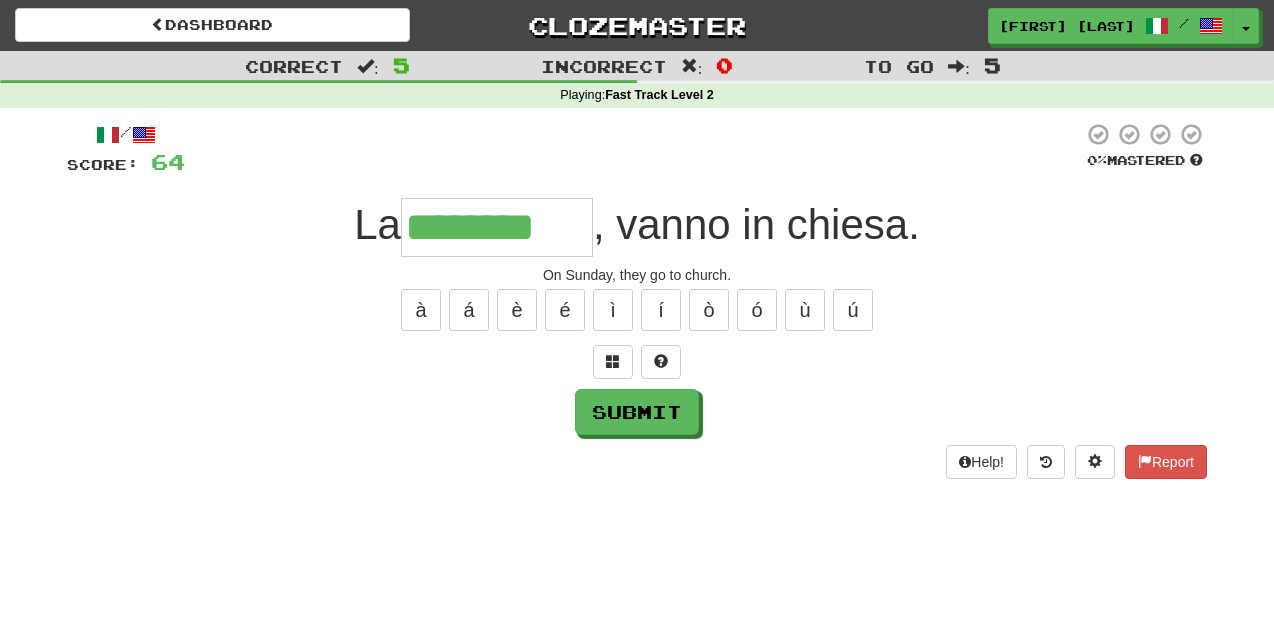 type on "********" 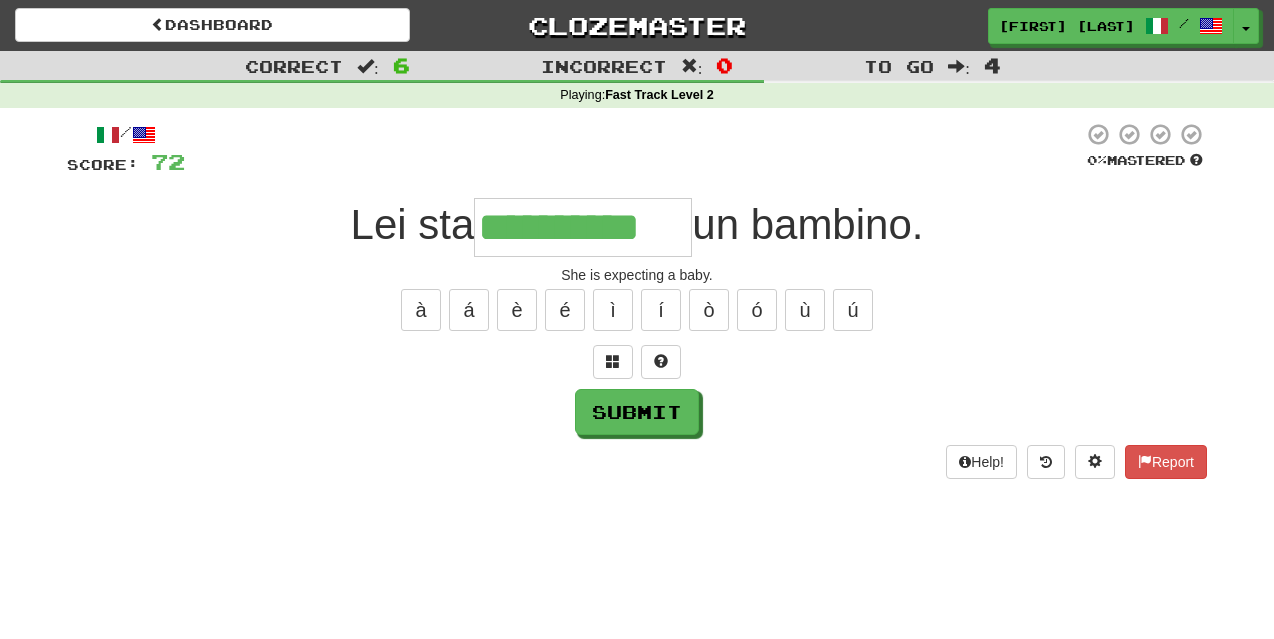 type on "**********" 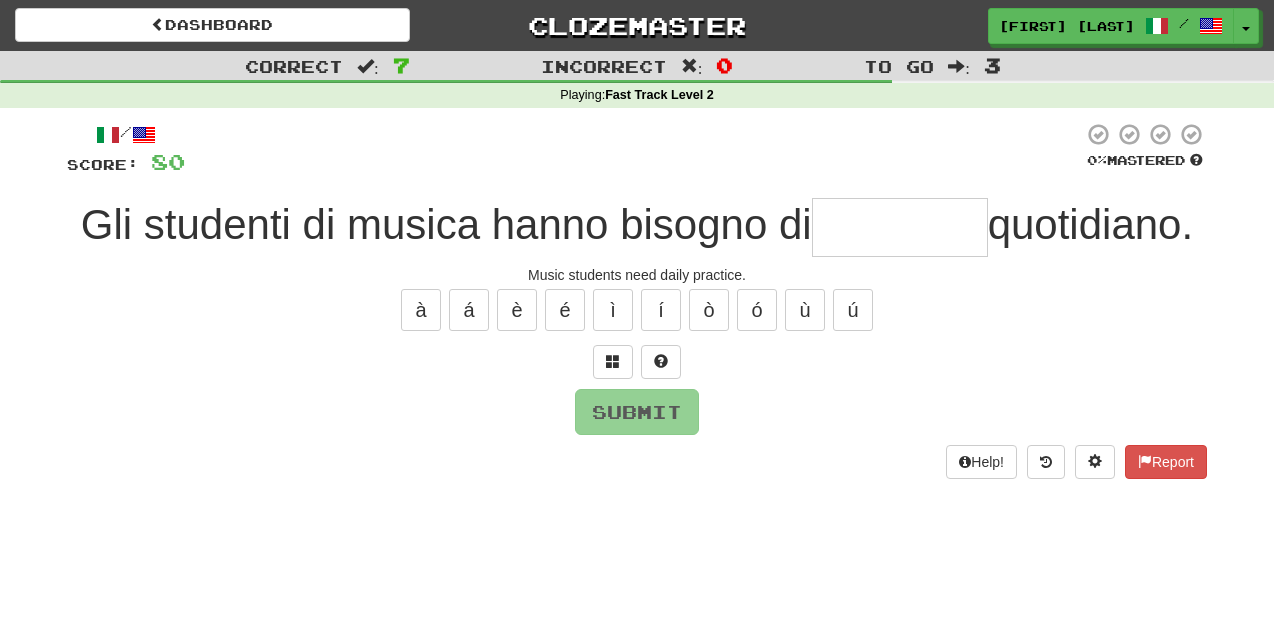 type on "*" 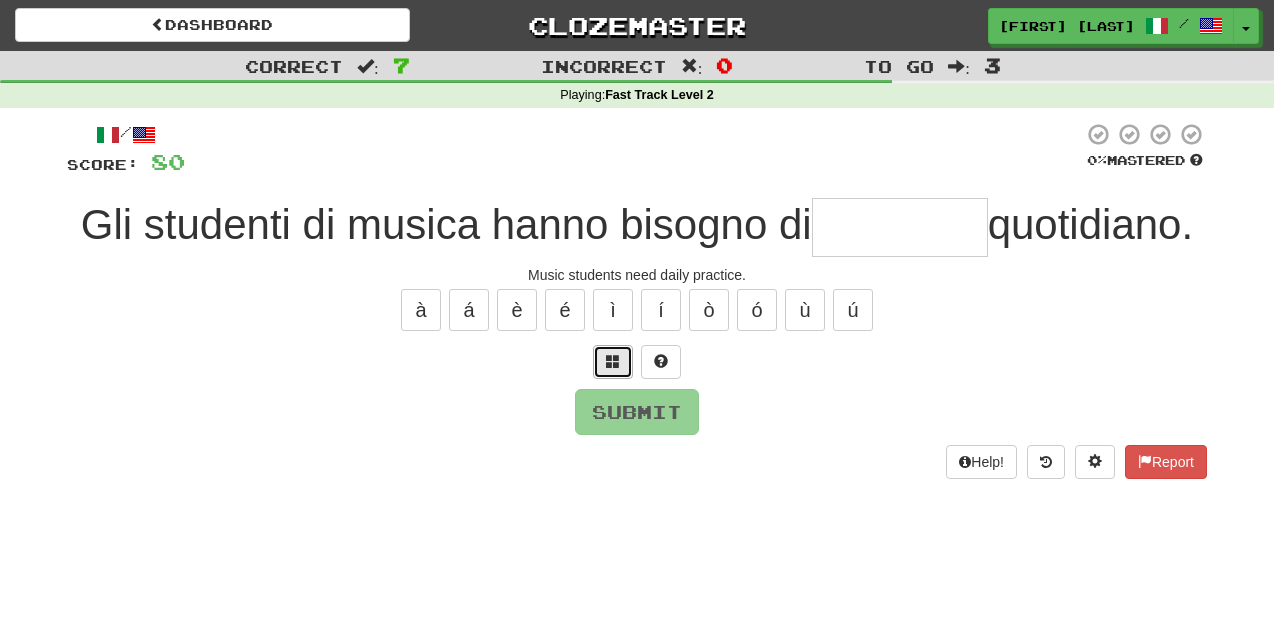 click at bounding box center [613, 361] 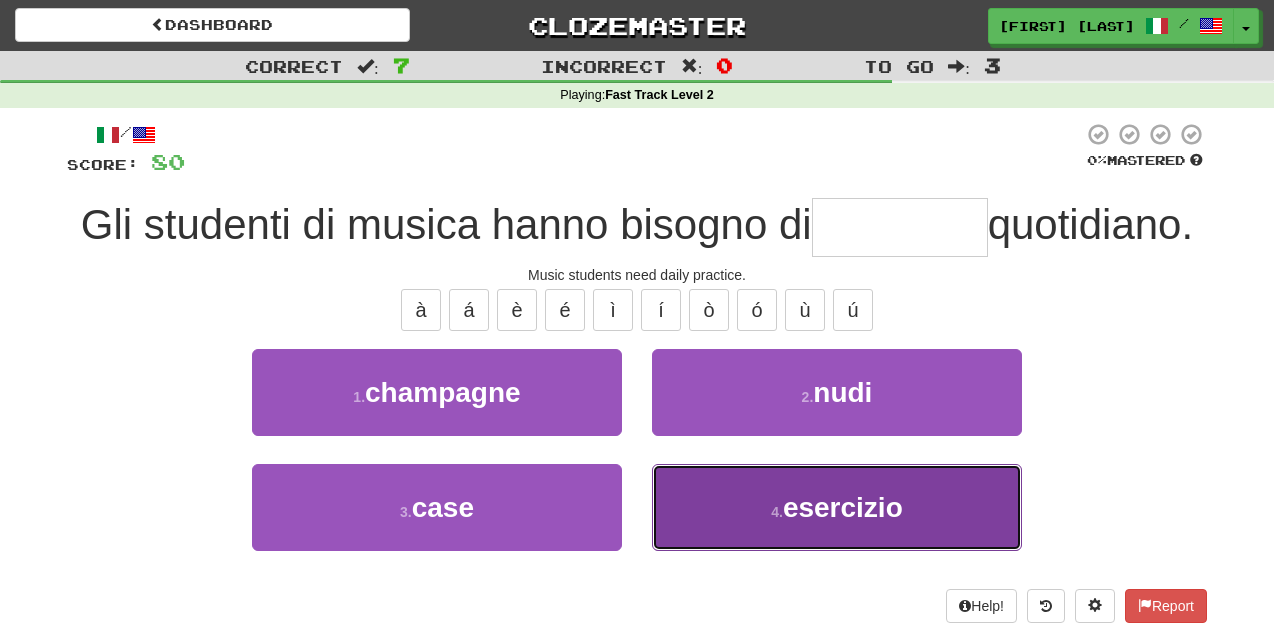 click on "4 .  esercizio" at bounding box center [837, 507] 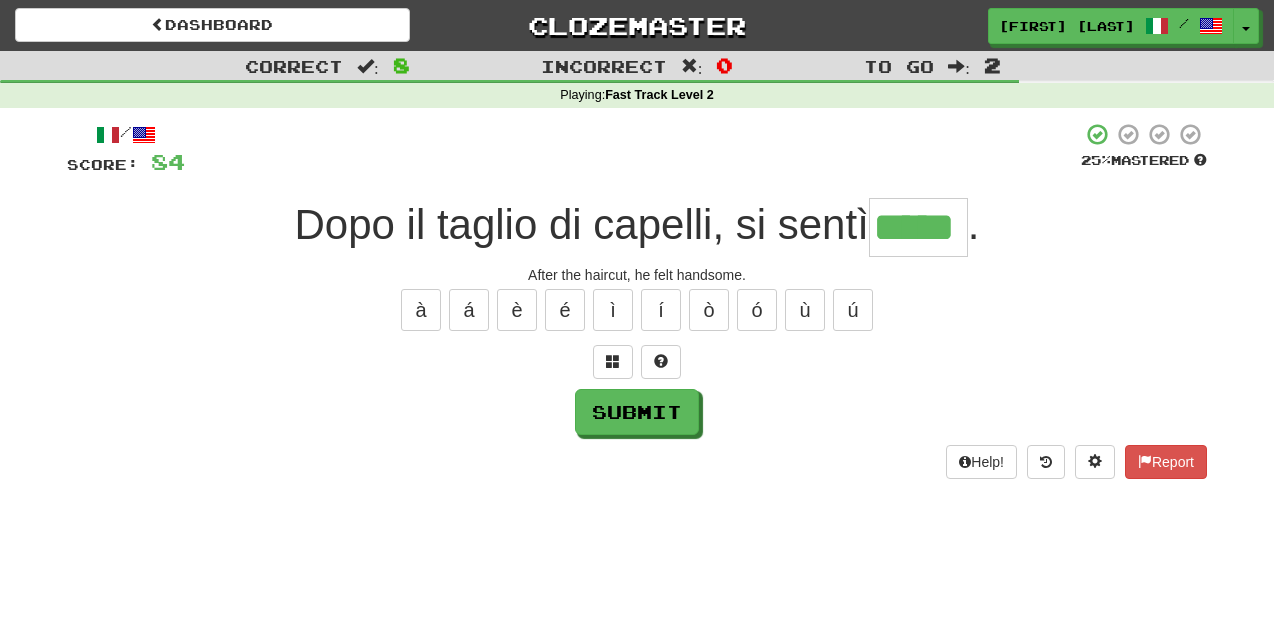 type on "*****" 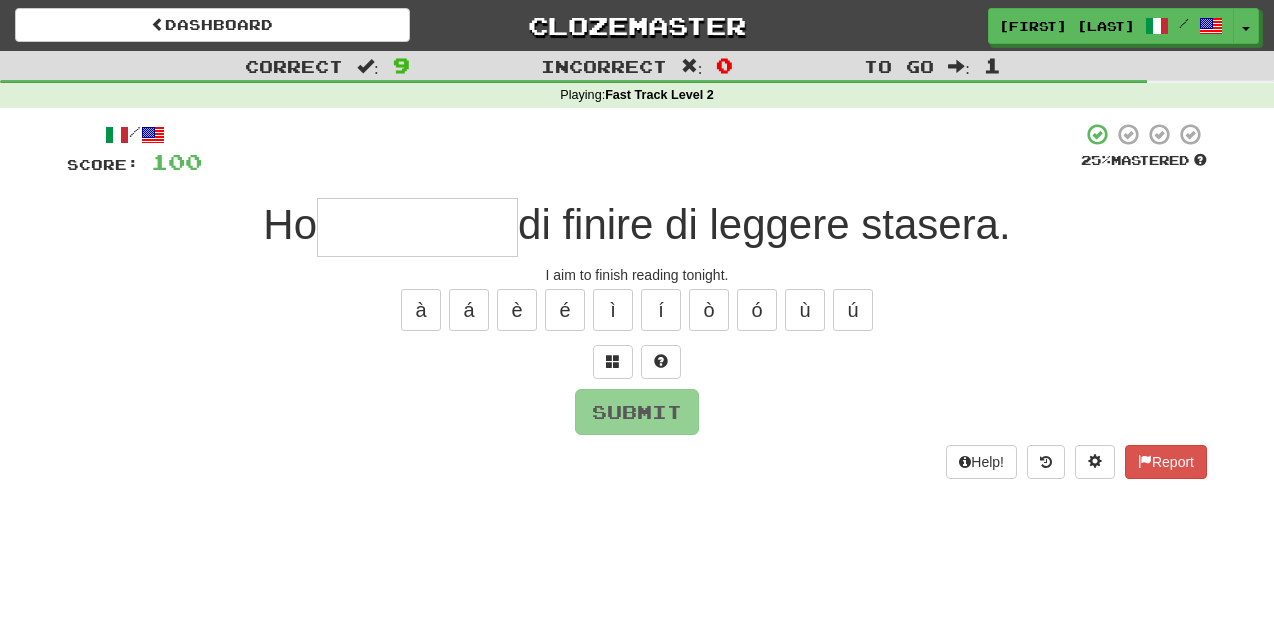 type on "*" 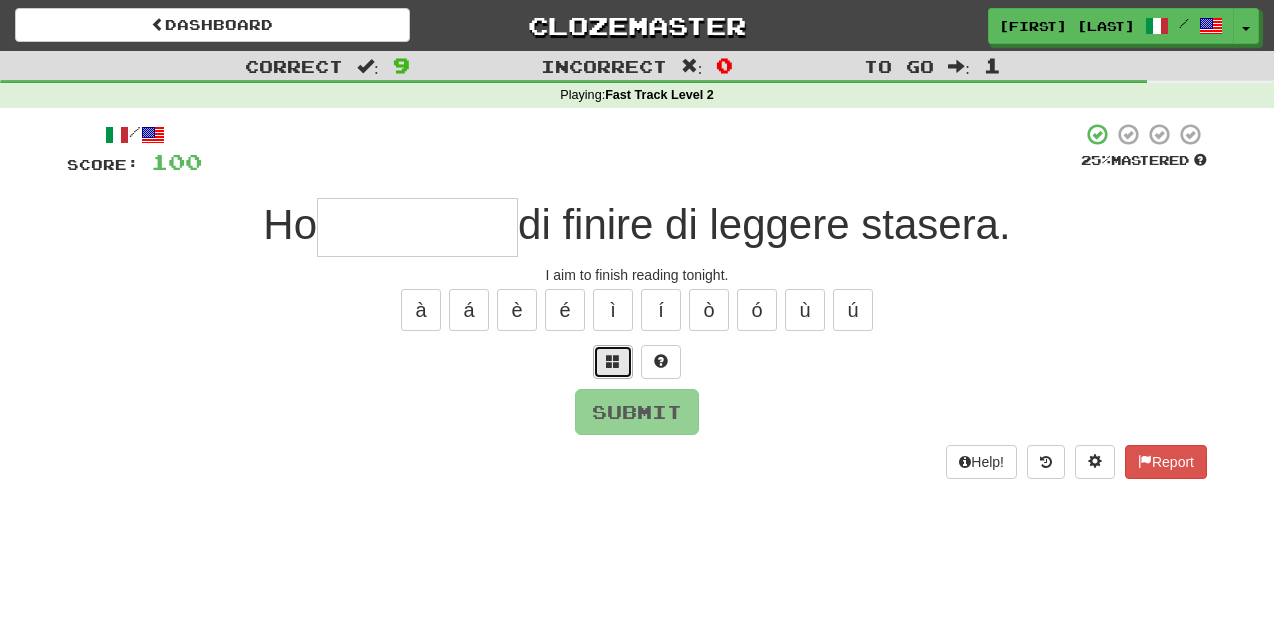 click at bounding box center [613, 361] 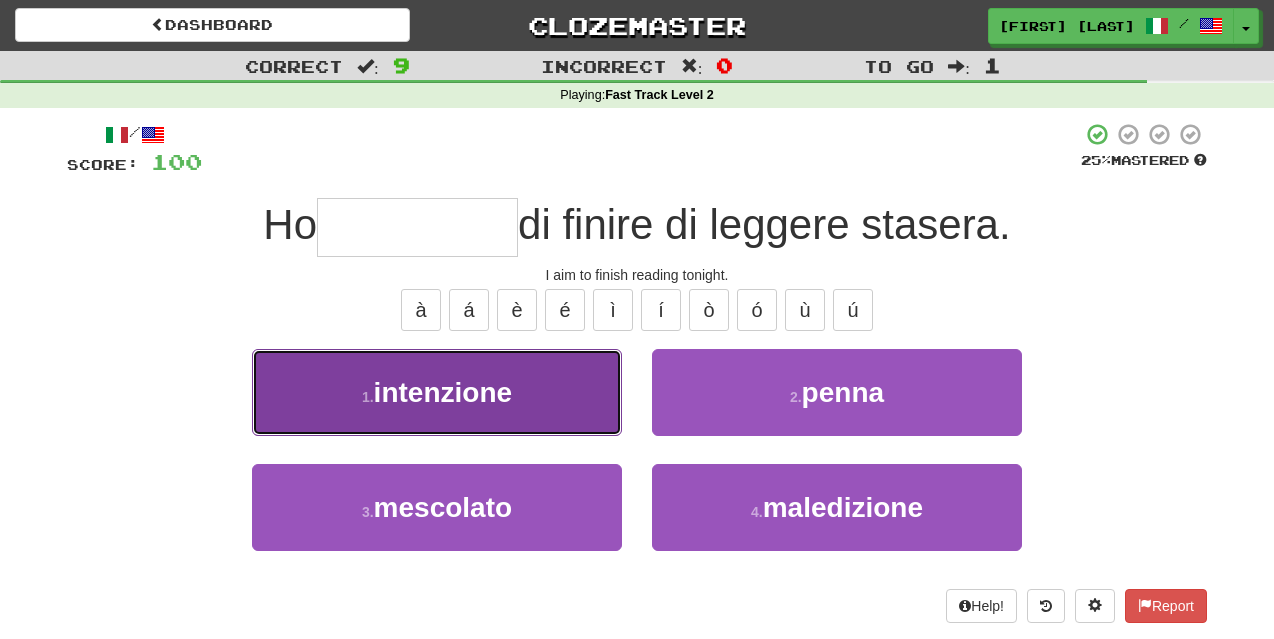 click on "1 .  intenzione" at bounding box center [437, 392] 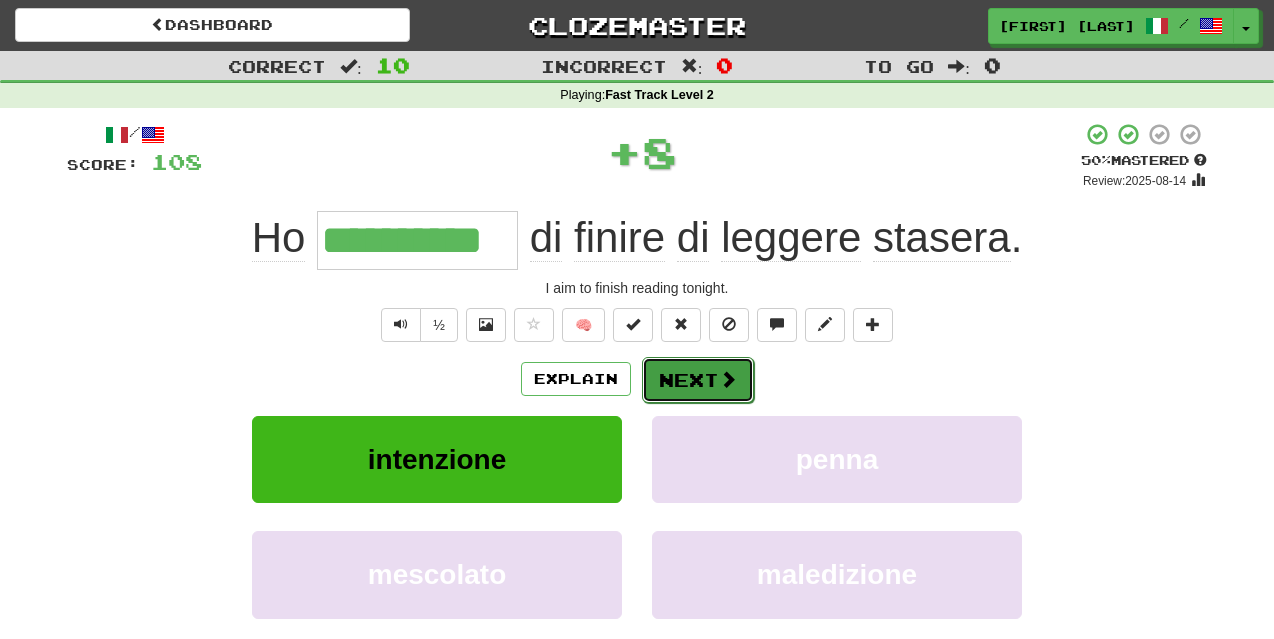 click on "Next" at bounding box center [698, 380] 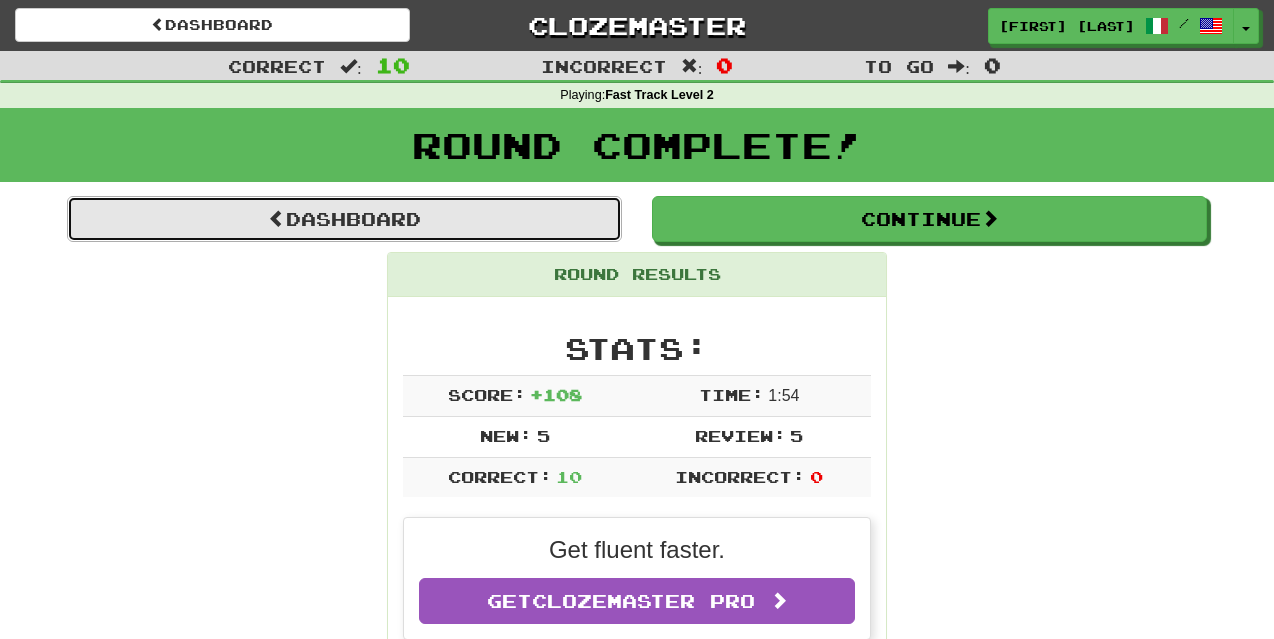 click at bounding box center (277, 218) 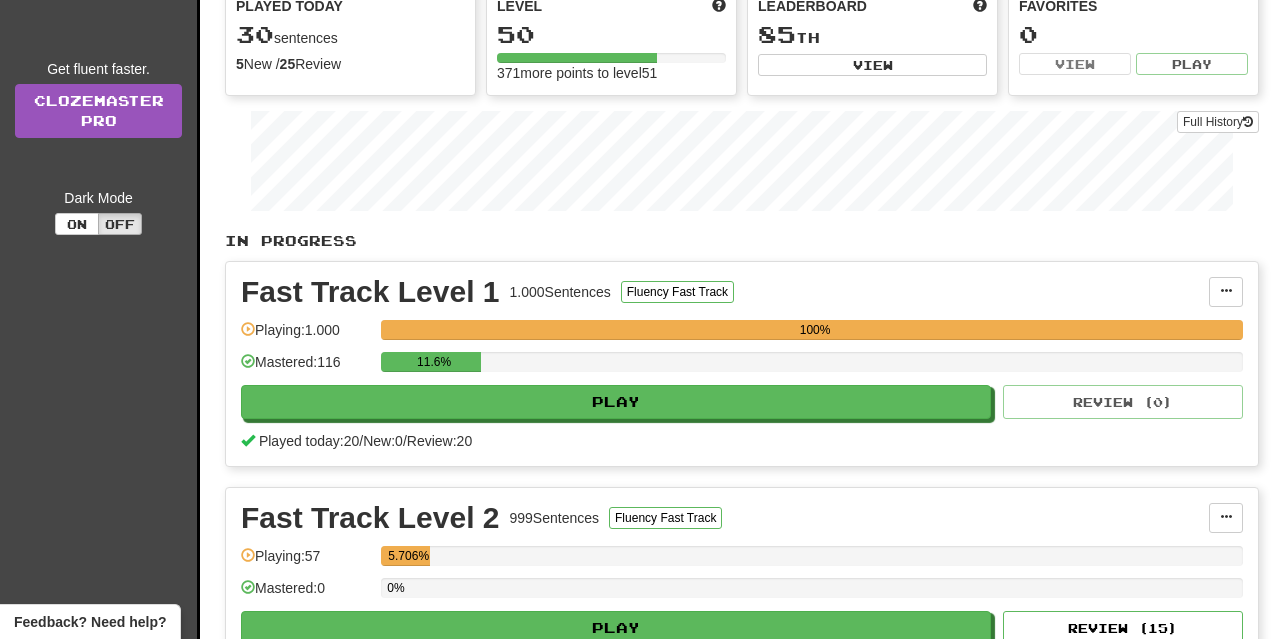 scroll, scrollTop: 300, scrollLeft: 0, axis: vertical 